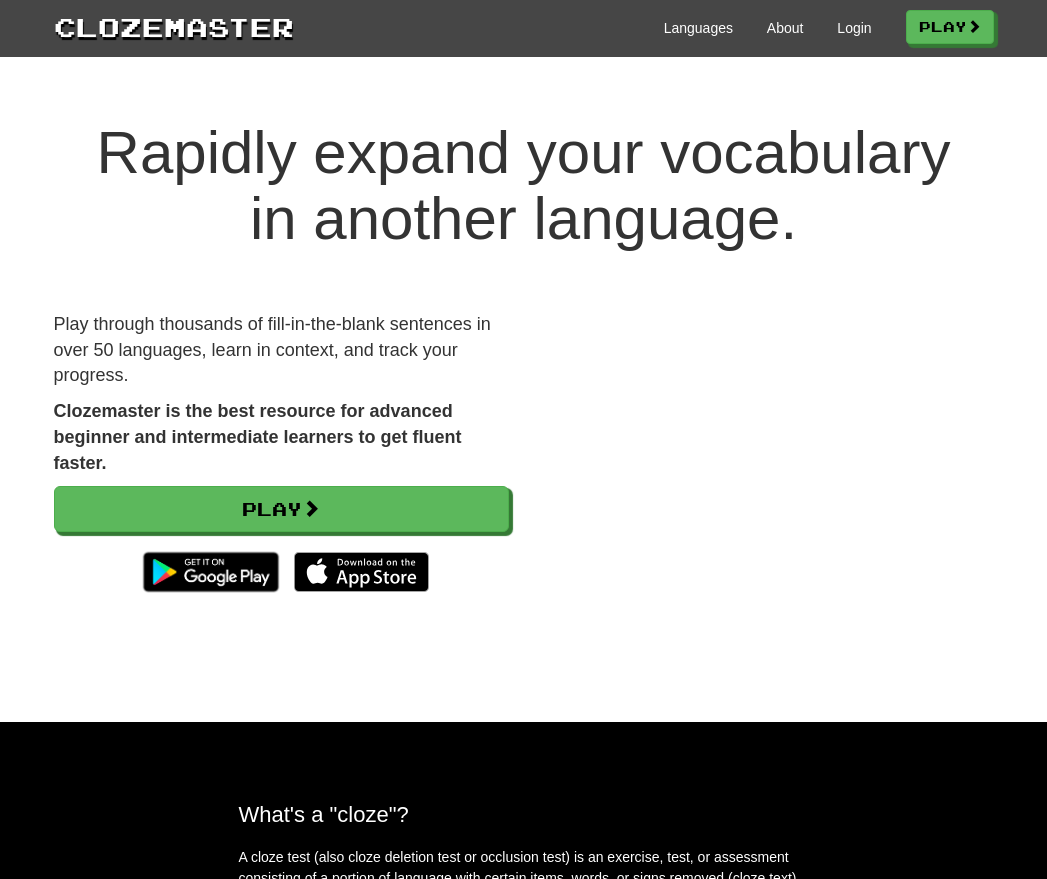 scroll, scrollTop: 0, scrollLeft: 0, axis: both 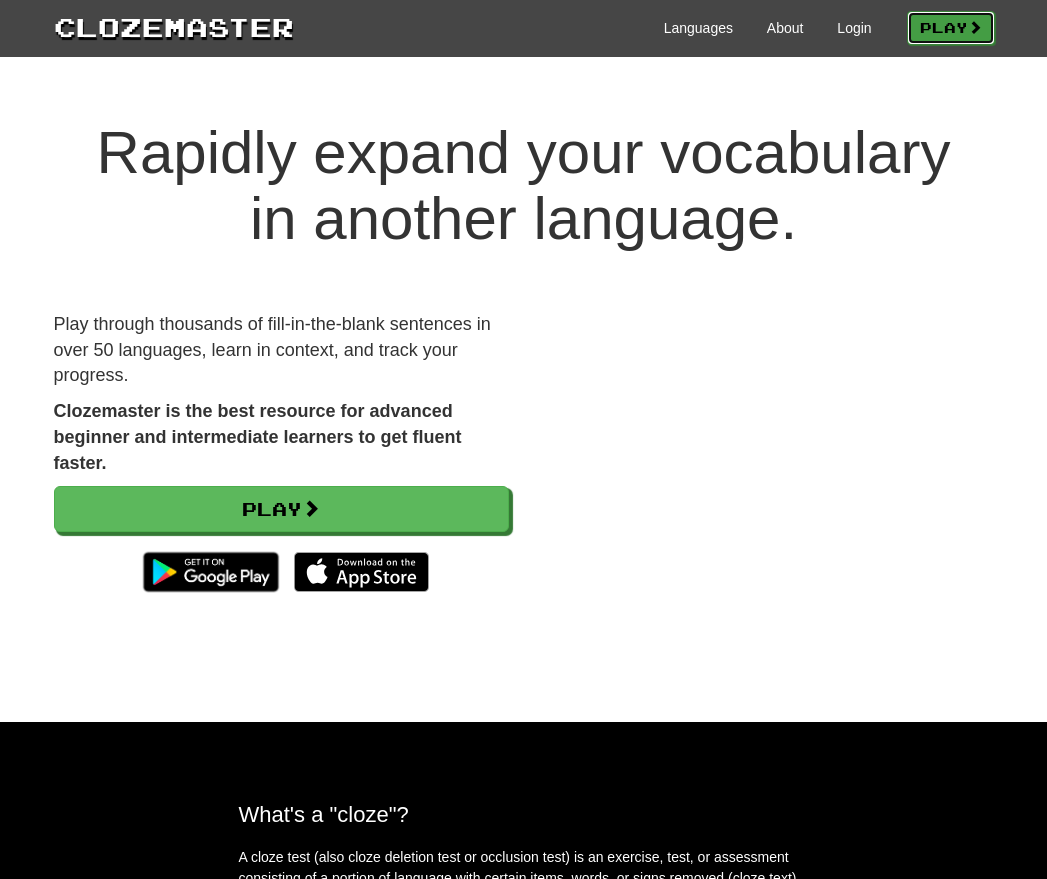click on "Play" at bounding box center (951, 28) 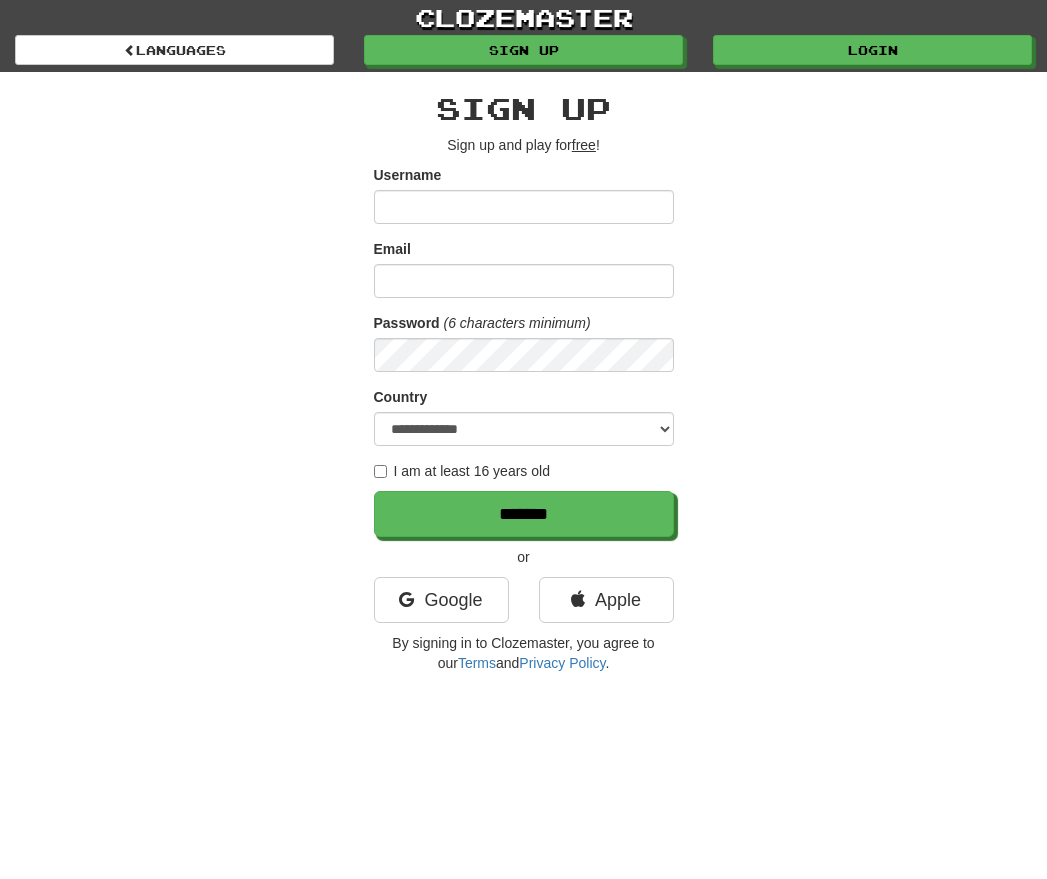 scroll, scrollTop: 0, scrollLeft: 0, axis: both 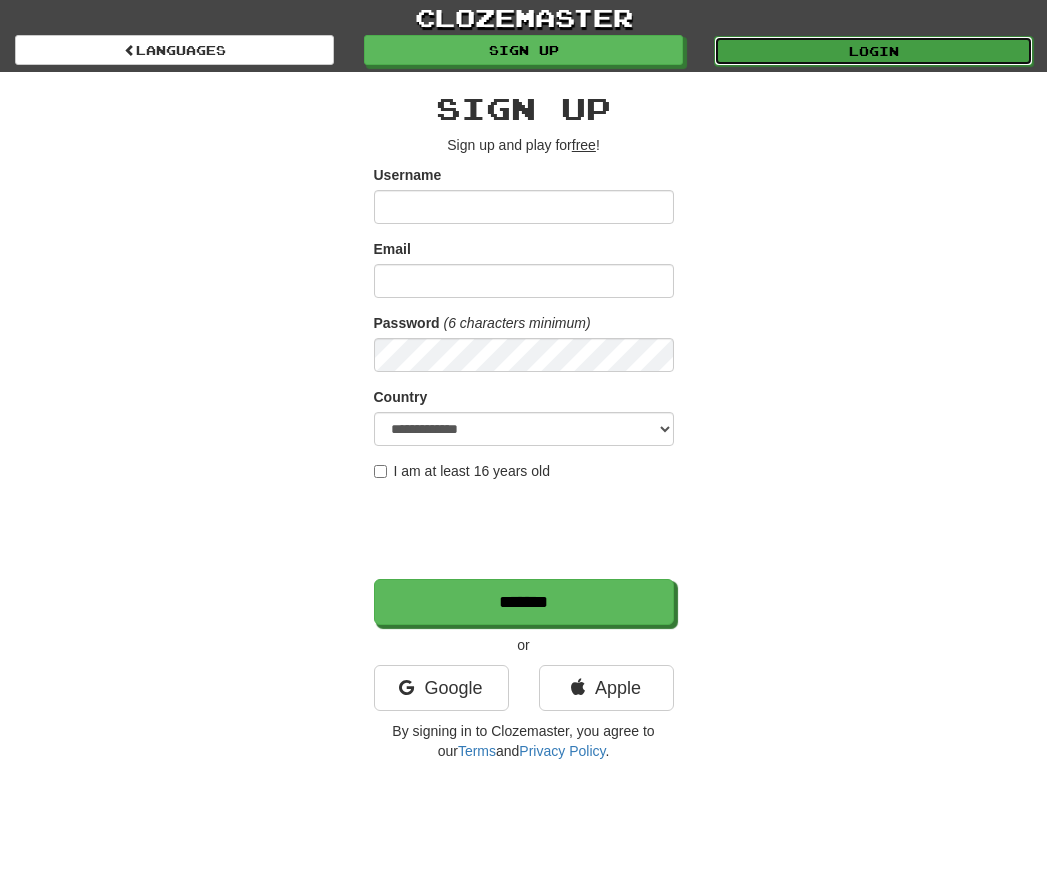 click on "Login" at bounding box center (873, 51) 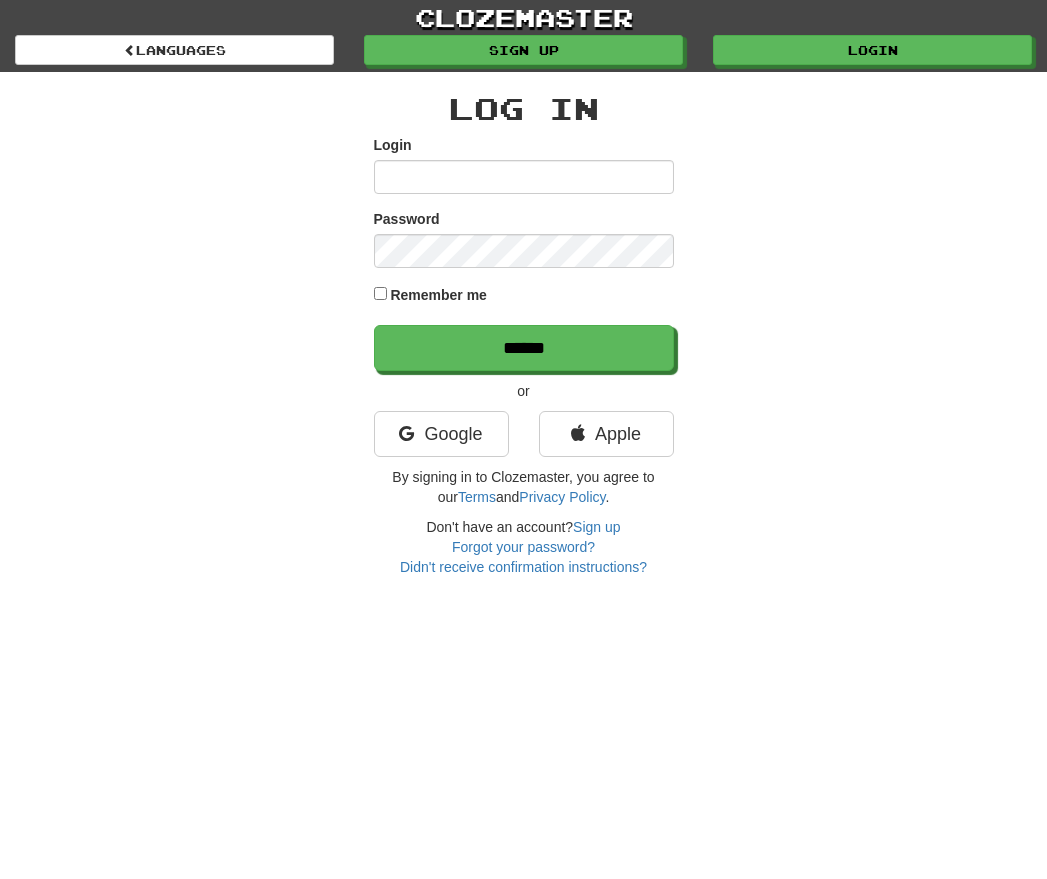 scroll, scrollTop: 0, scrollLeft: 0, axis: both 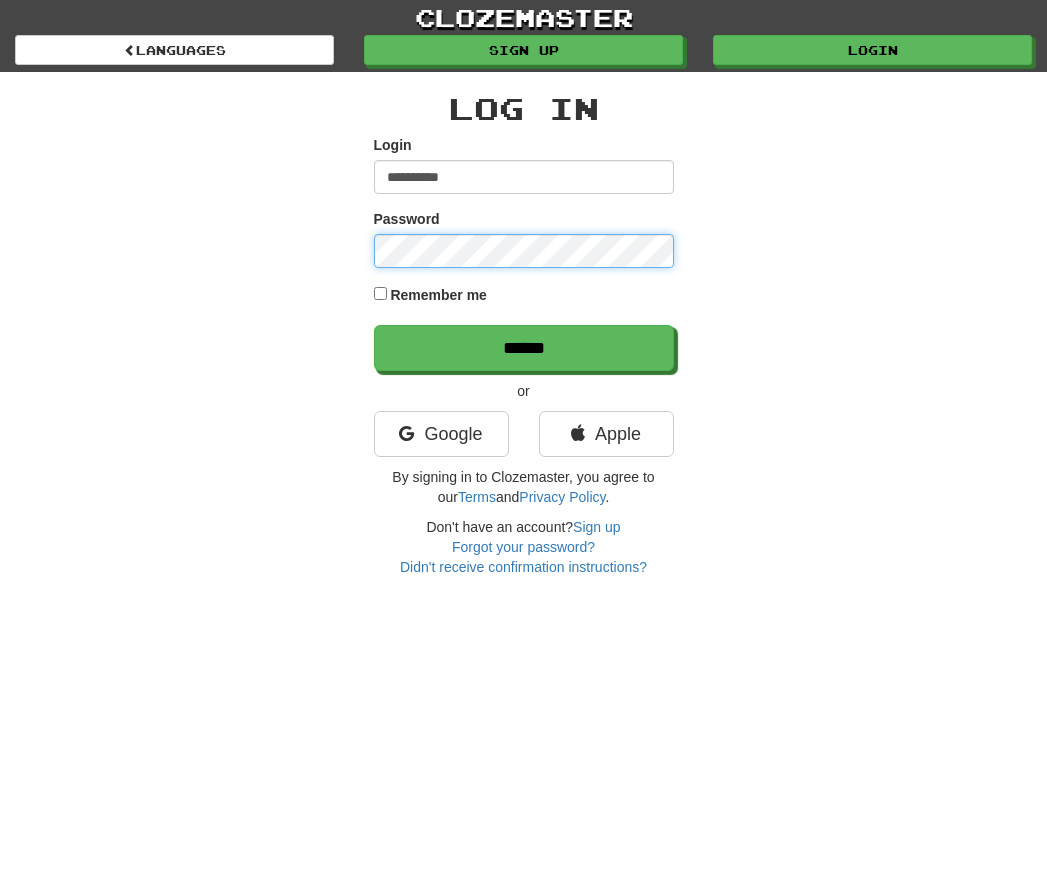click on "******" at bounding box center (524, 348) 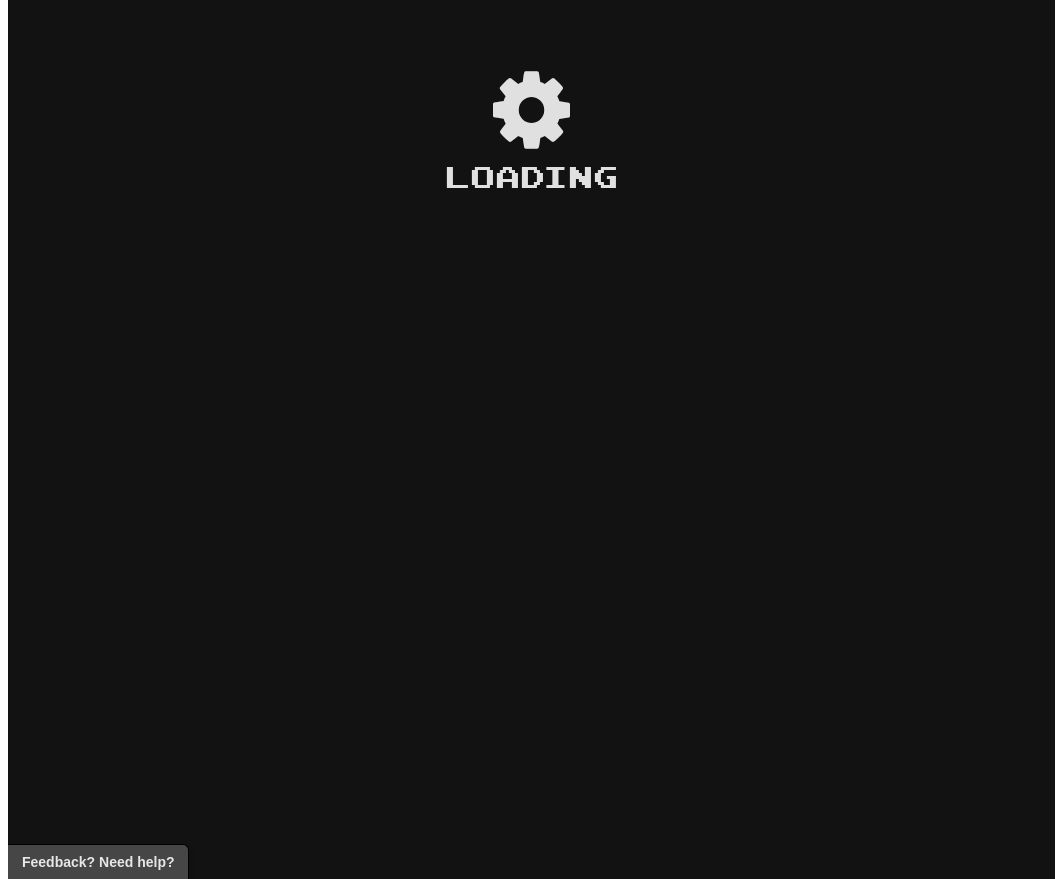 scroll, scrollTop: 0, scrollLeft: 0, axis: both 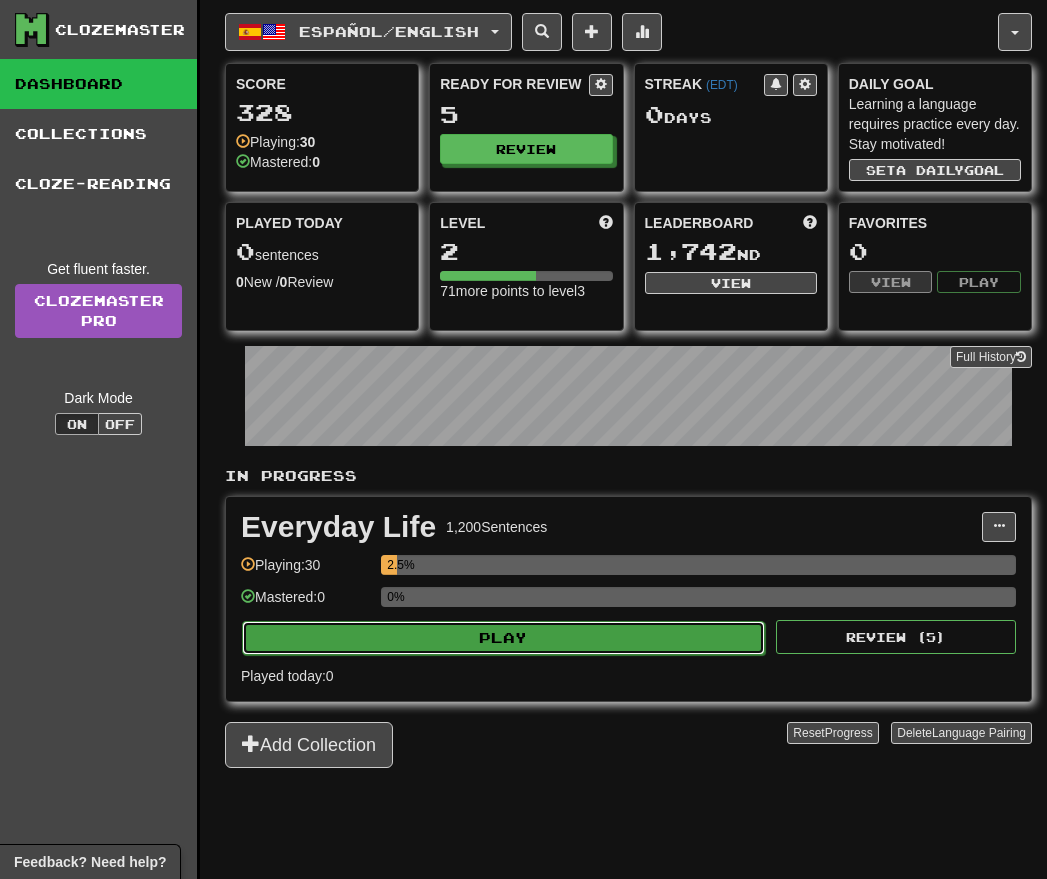 click on "Play" at bounding box center [503, 638] 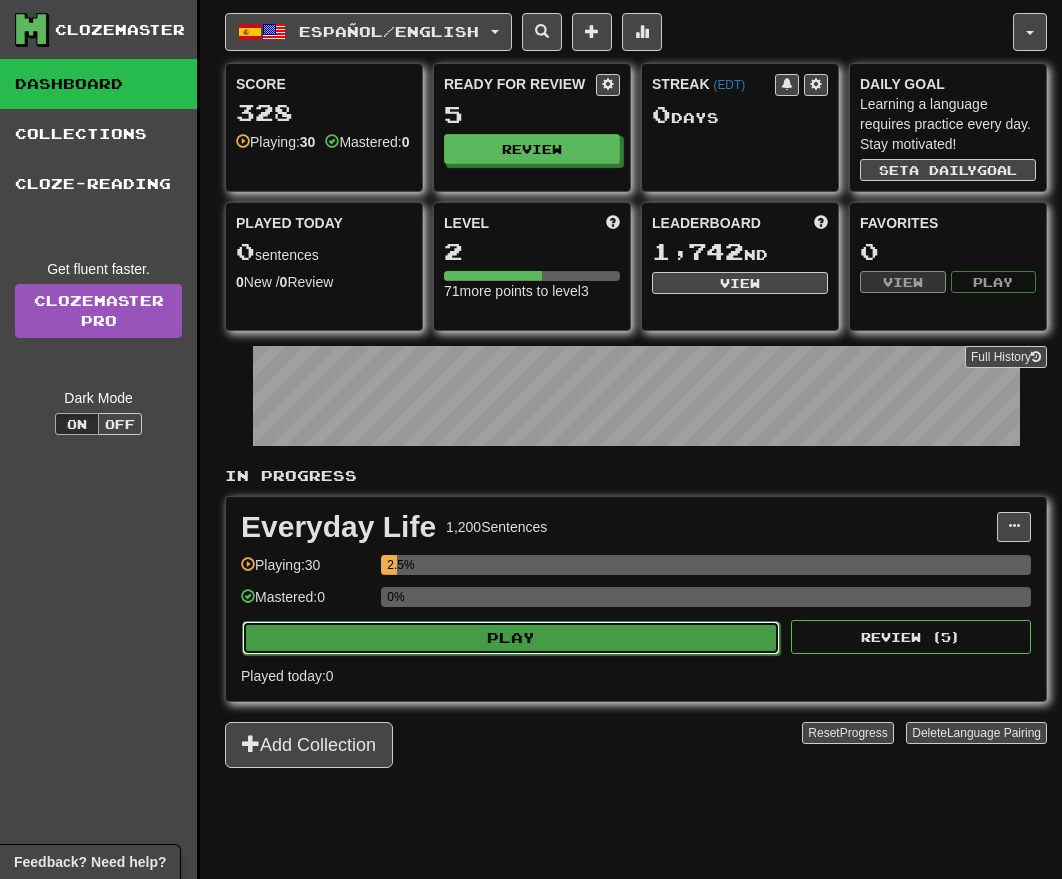 select on "**" 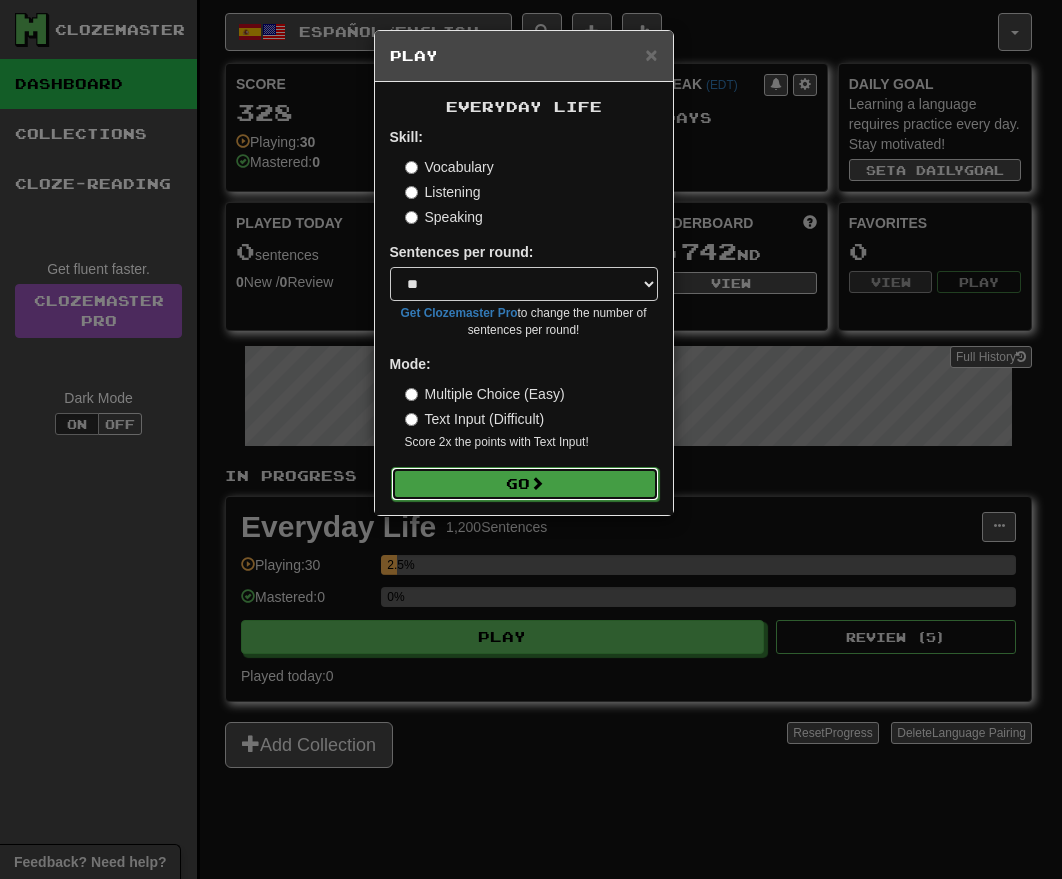 click on "Go" at bounding box center (525, 484) 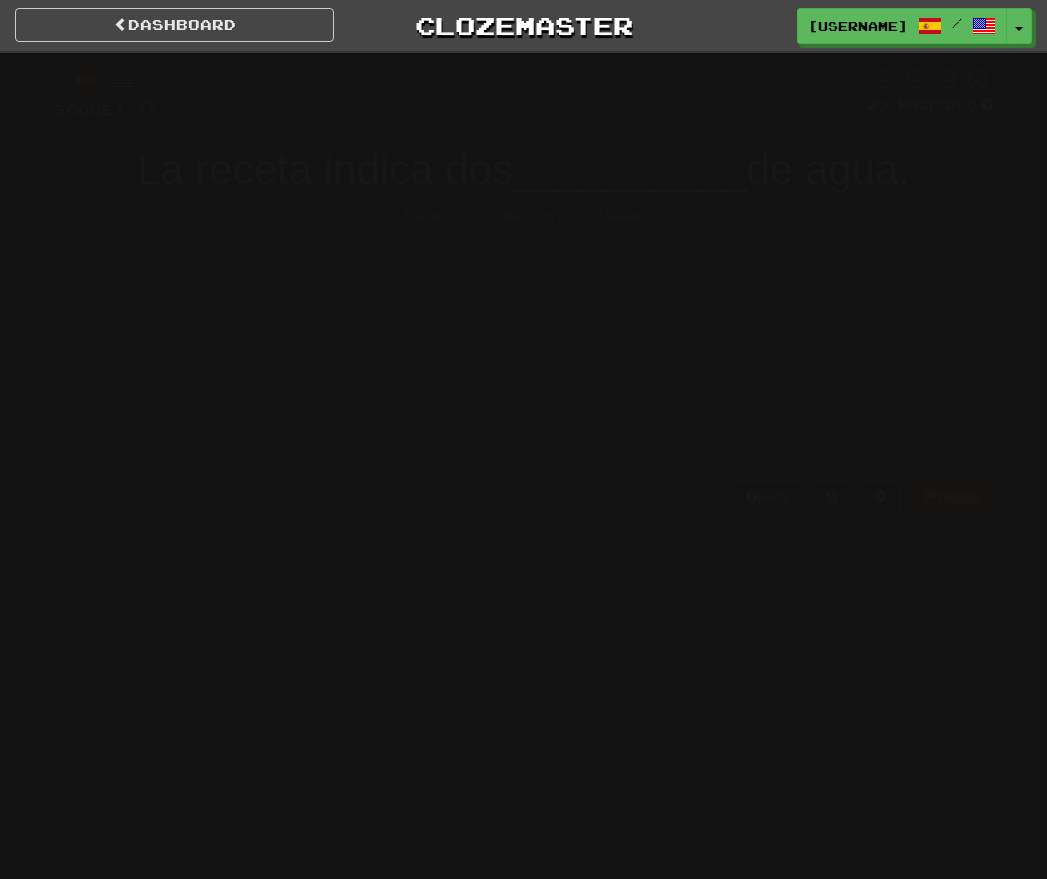 scroll, scrollTop: 0, scrollLeft: 0, axis: both 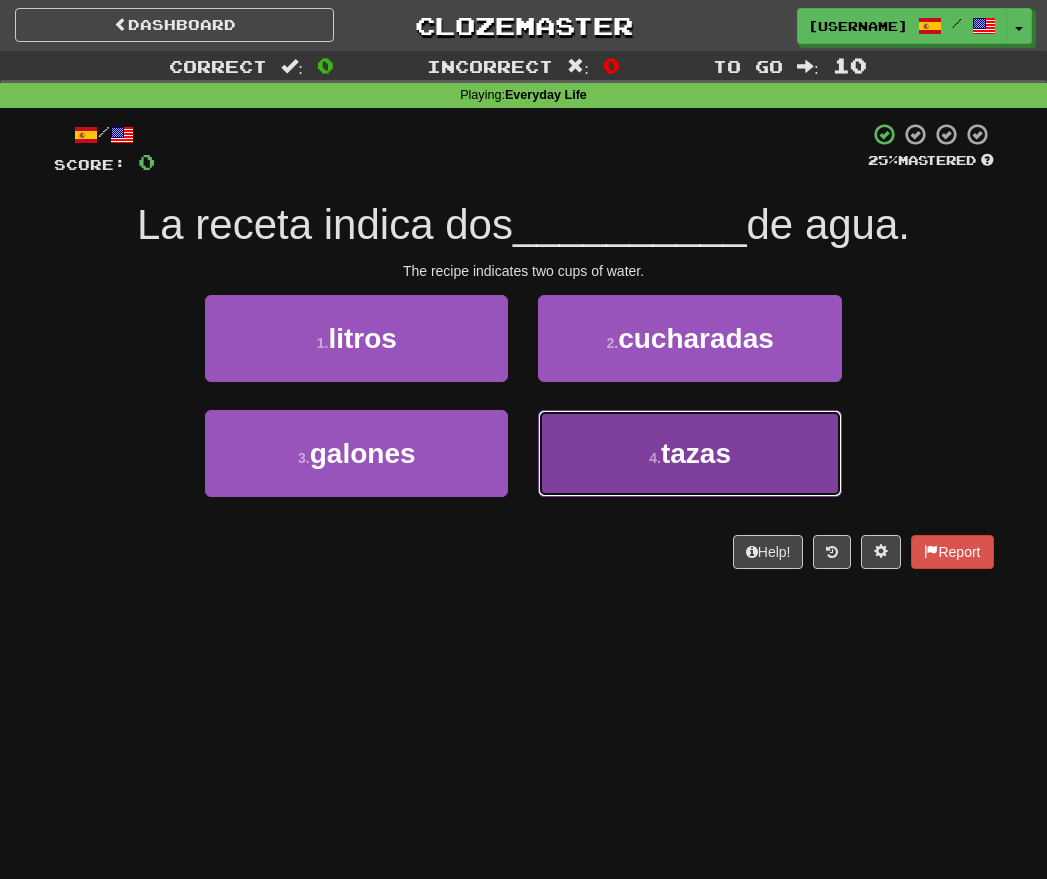 click on "4 .  tazas" at bounding box center (689, 453) 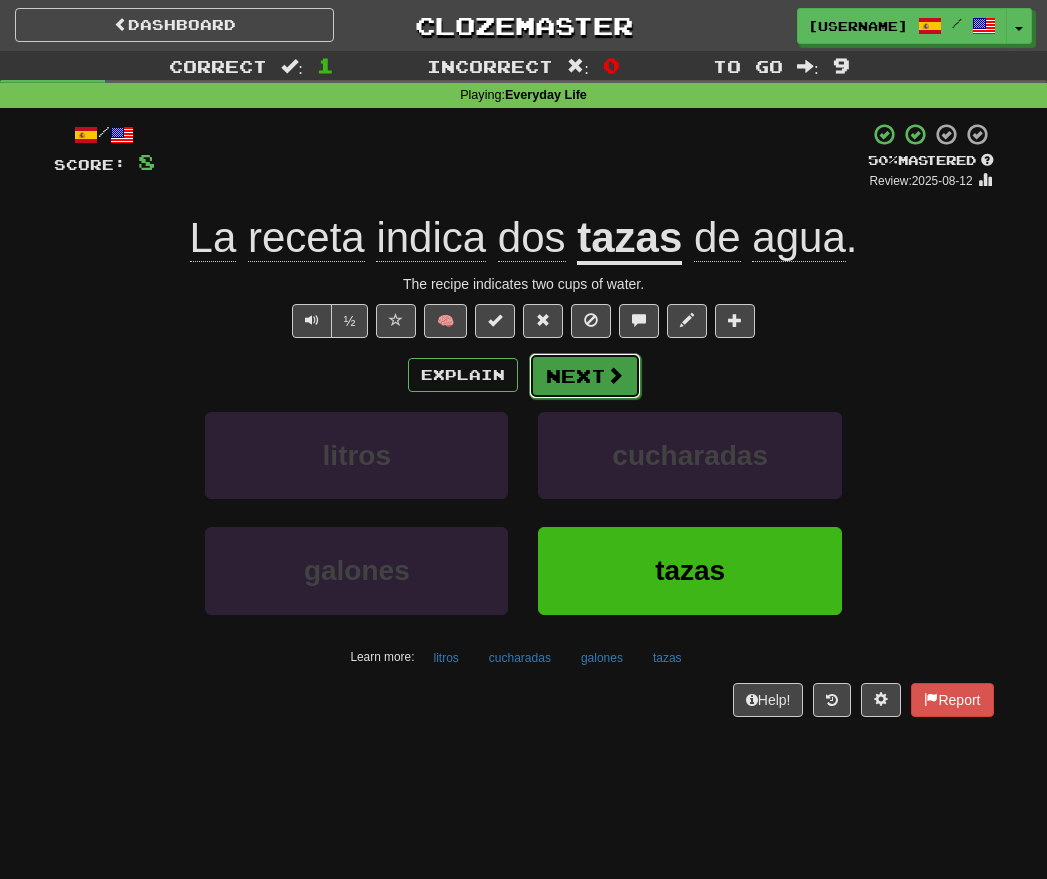 click on "Next" at bounding box center [585, 376] 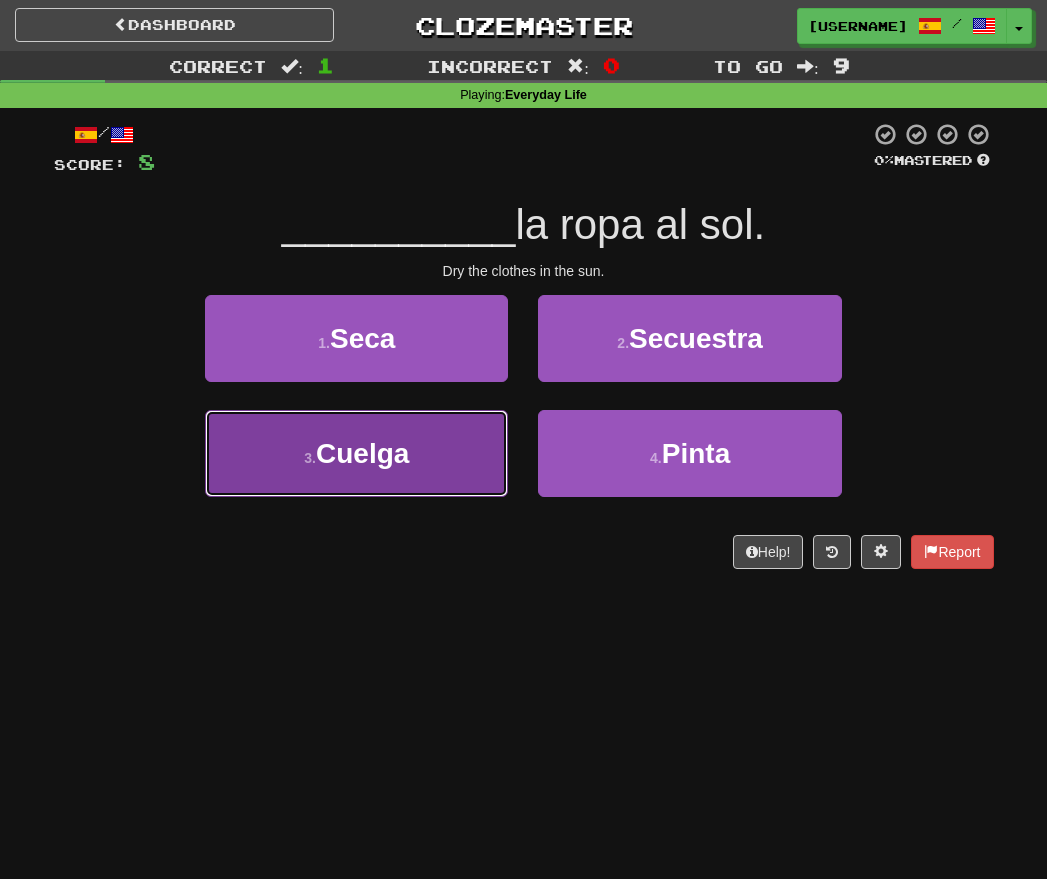 click on "Cuelga" at bounding box center (362, 453) 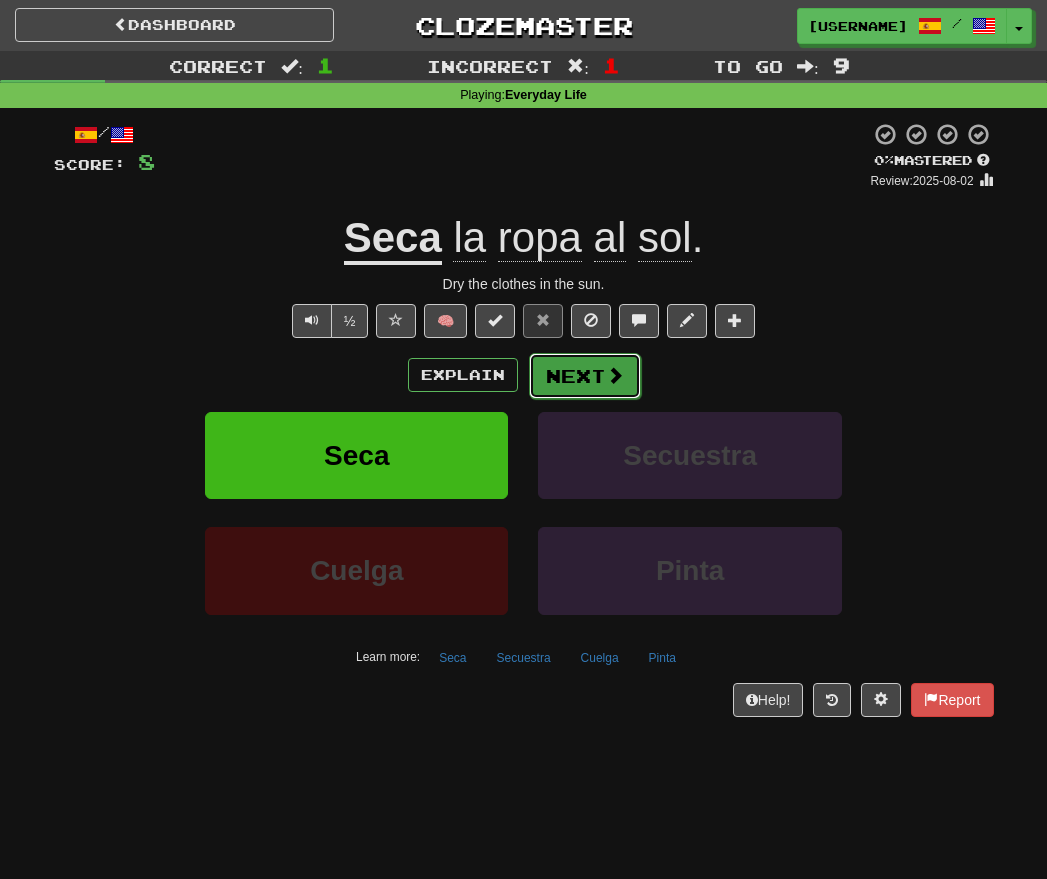 click on "Next" at bounding box center (585, 376) 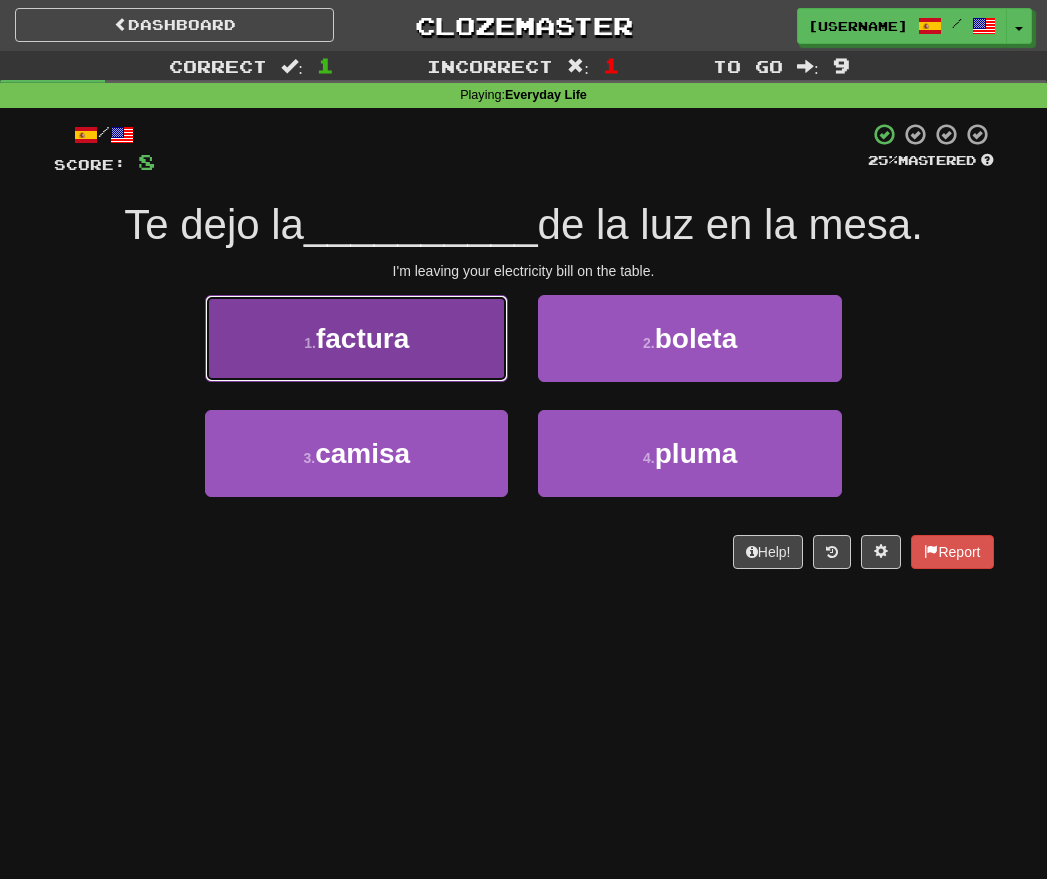 click on "1 .  factura" at bounding box center (356, 338) 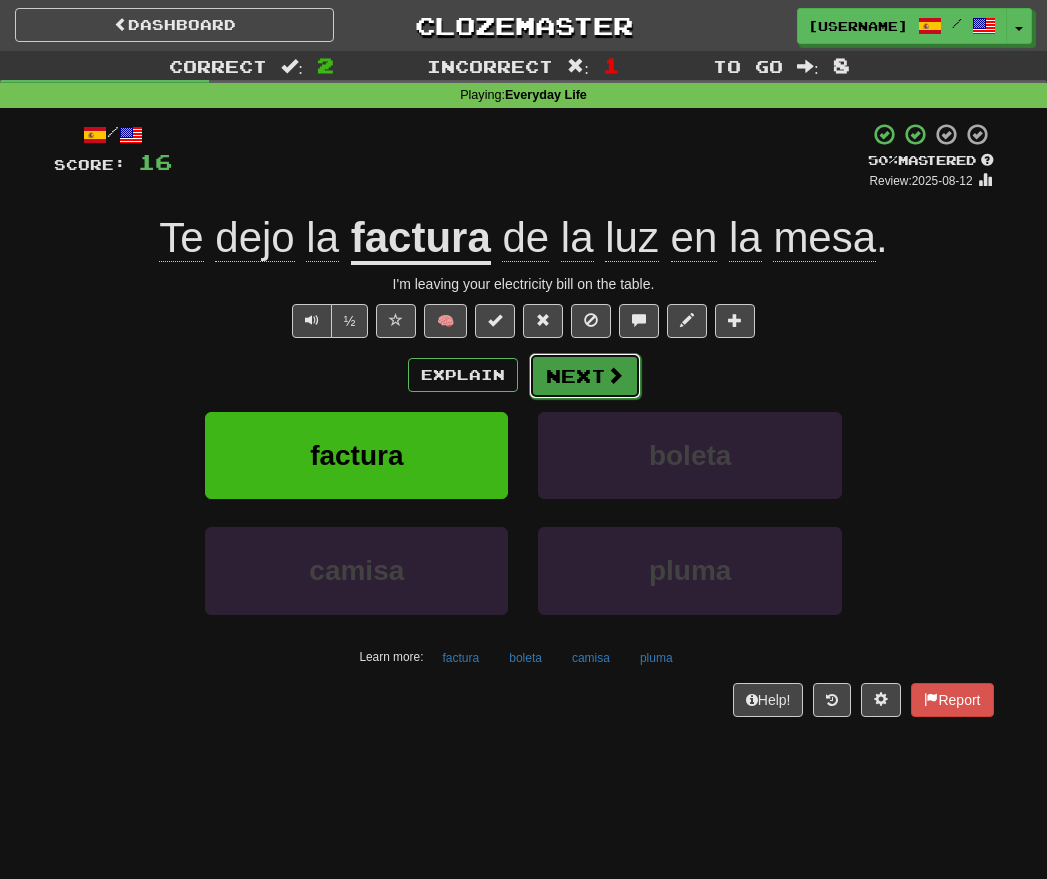 click on "Next" at bounding box center (585, 376) 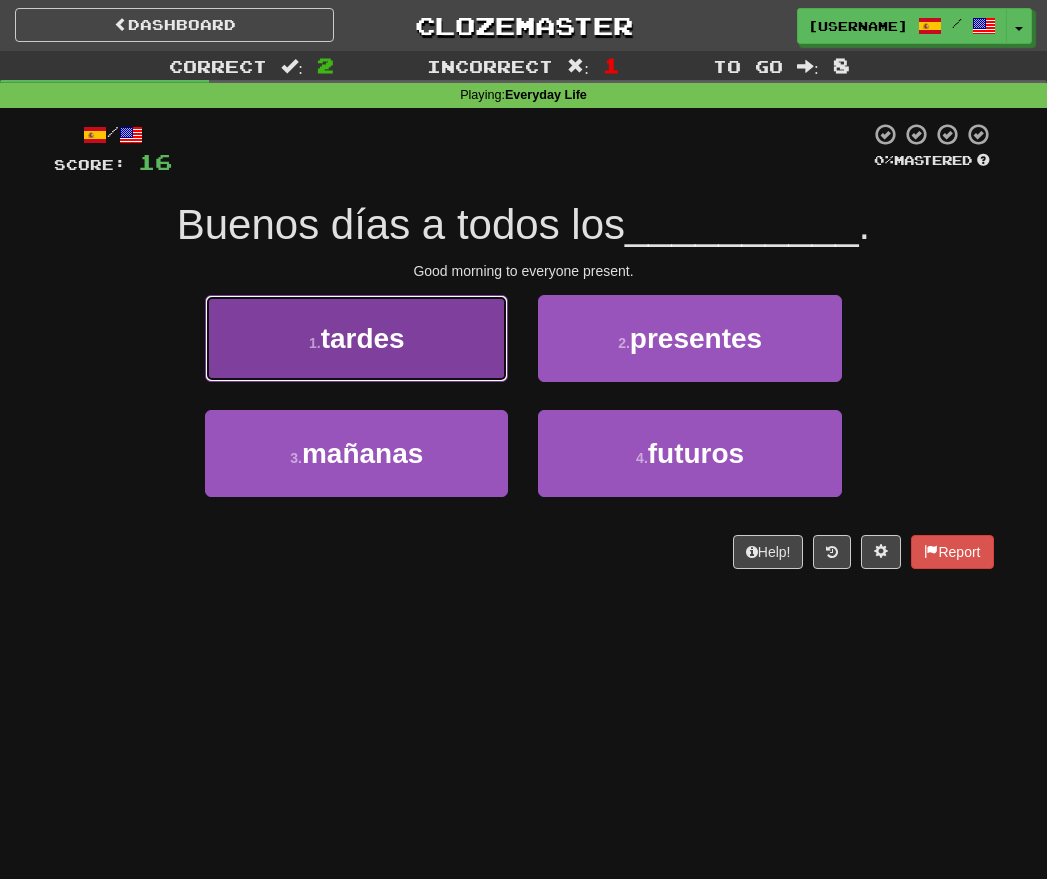 click on "tardes" at bounding box center [363, 338] 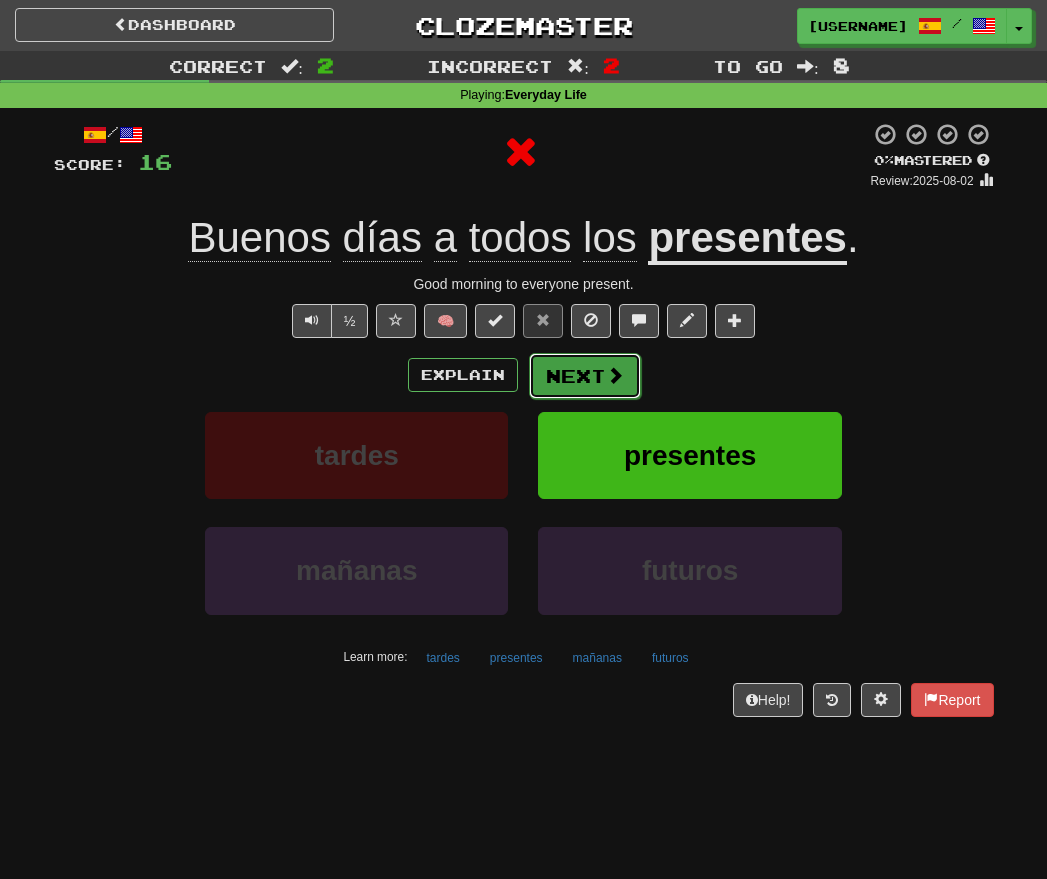 click on "Next" at bounding box center [585, 376] 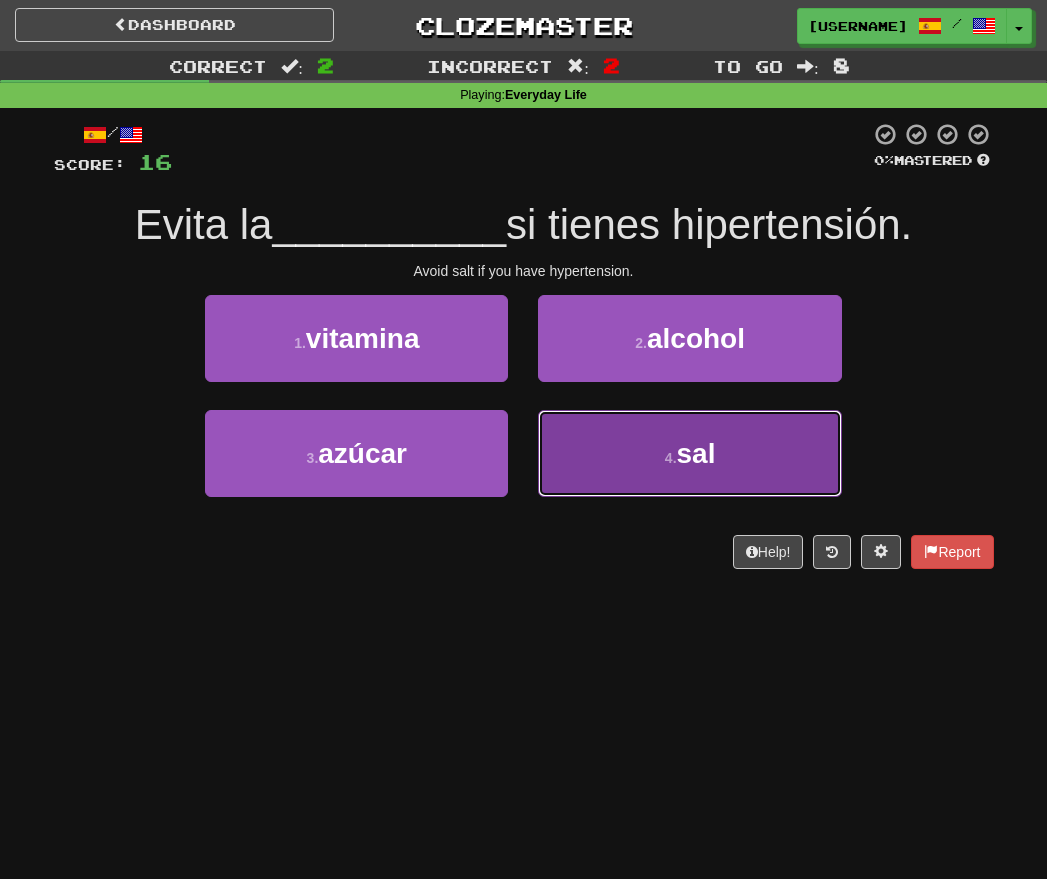 click on "4 .  sal" at bounding box center (689, 453) 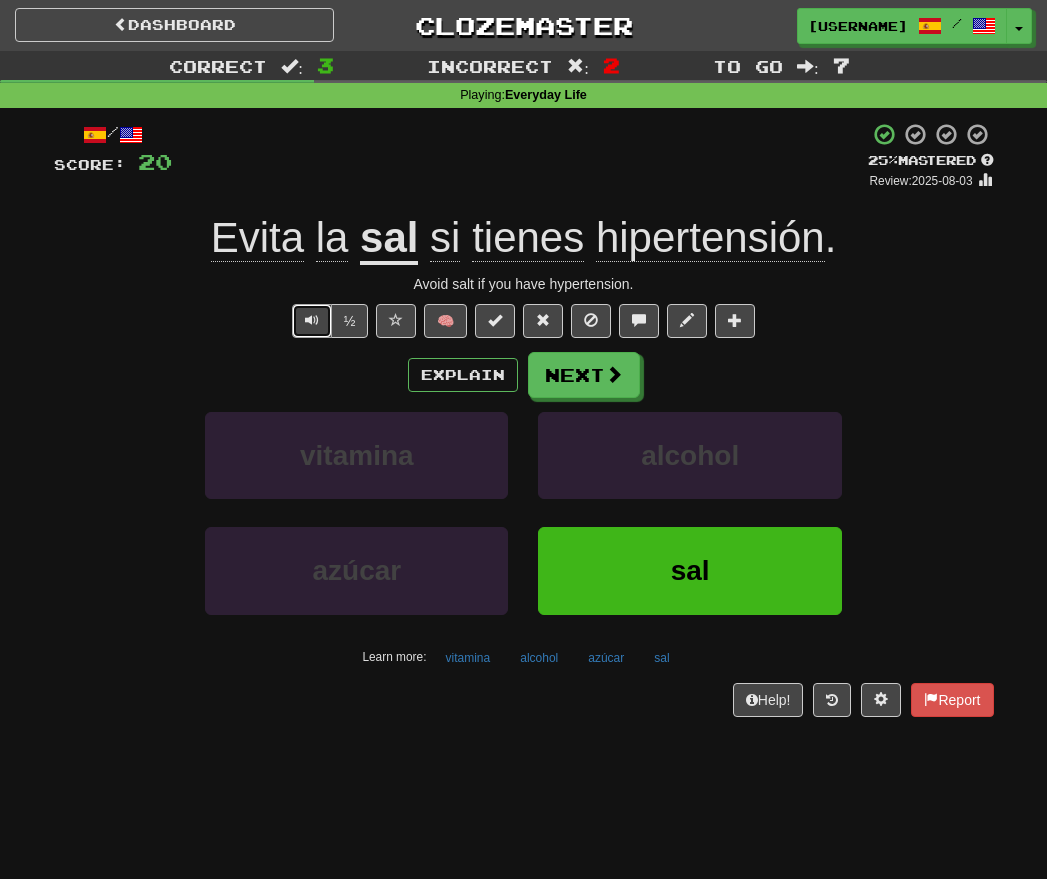 click at bounding box center (312, 321) 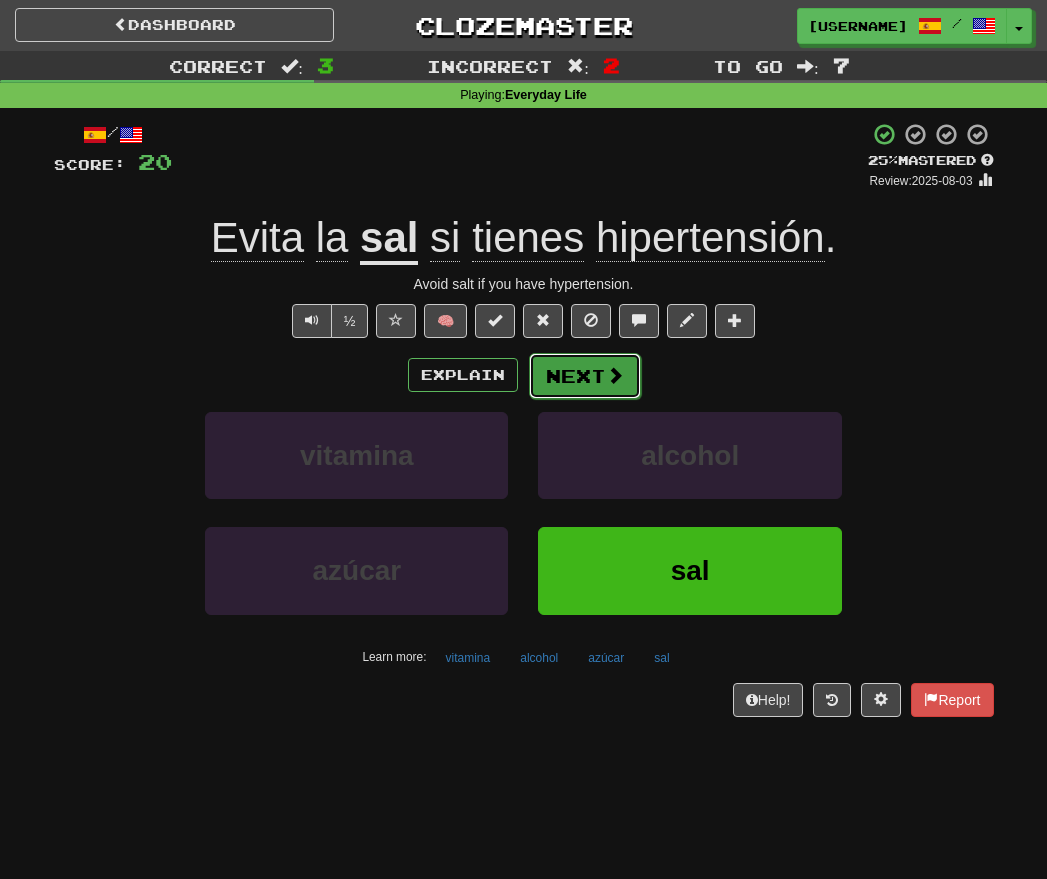 click at bounding box center [615, 375] 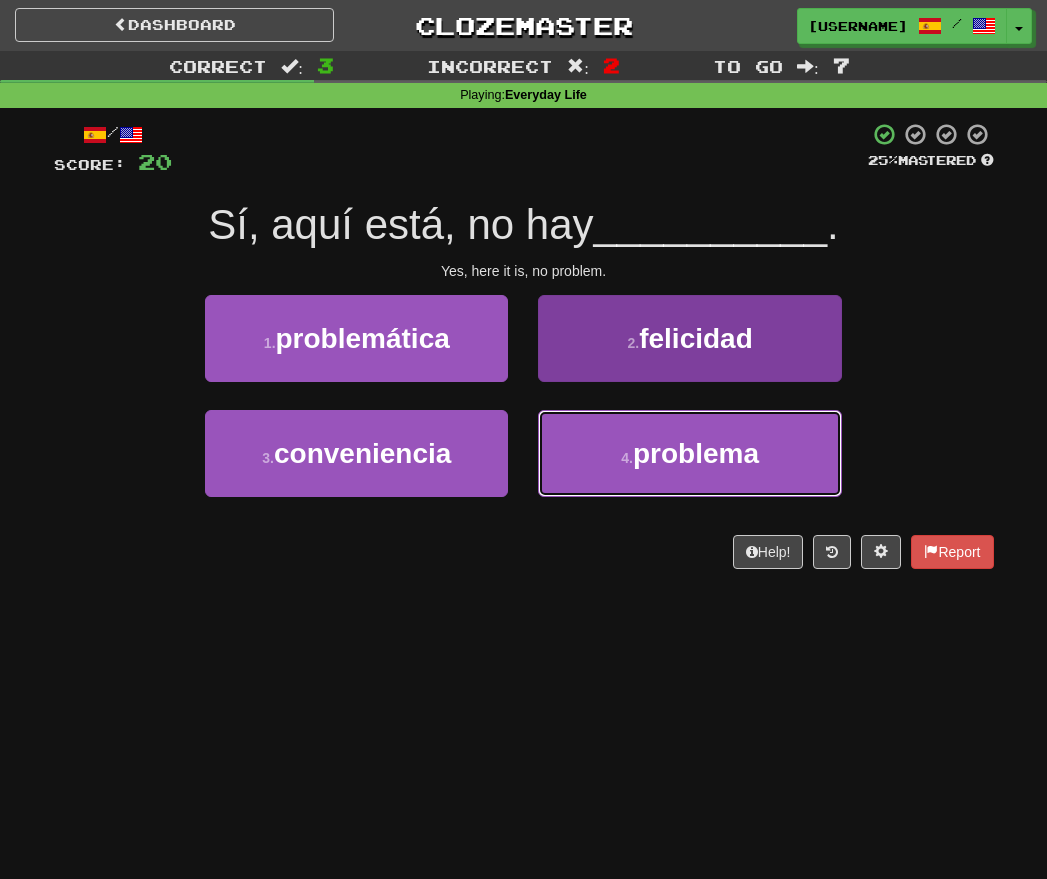 click on "problema" at bounding box center [696, 453] 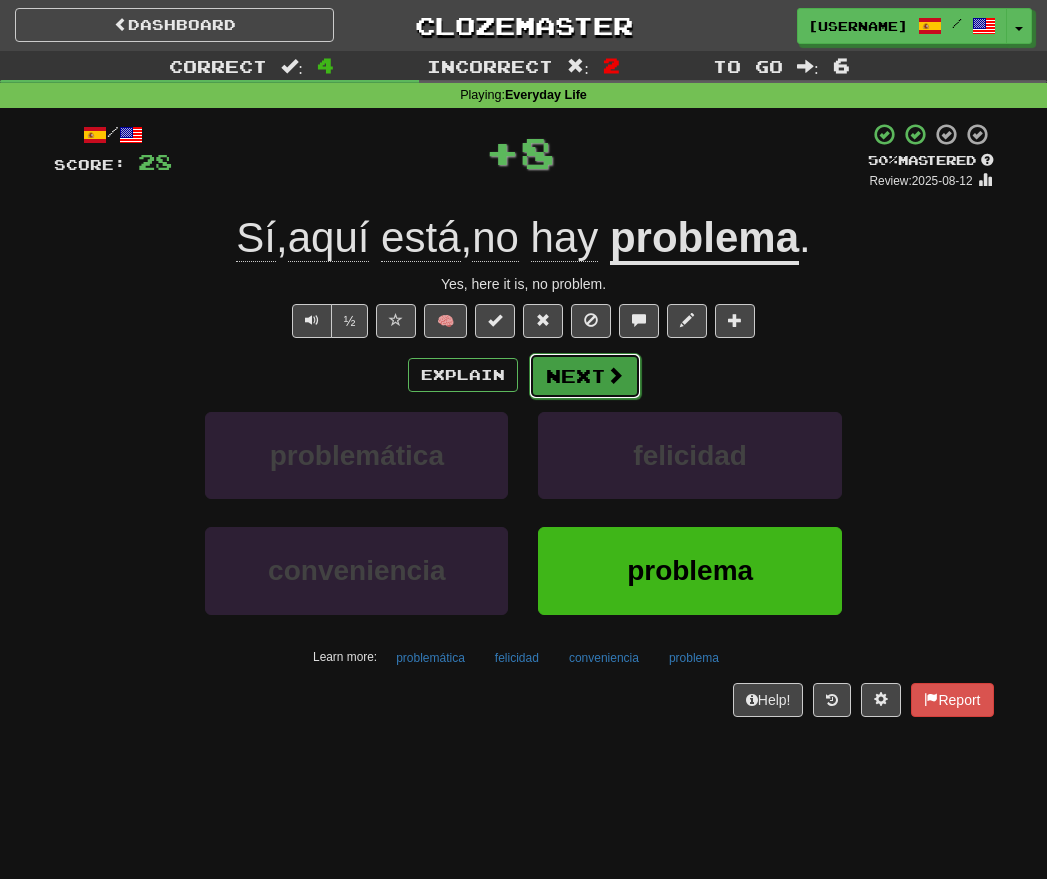 click on "Next" at bounding box center (585, 376) 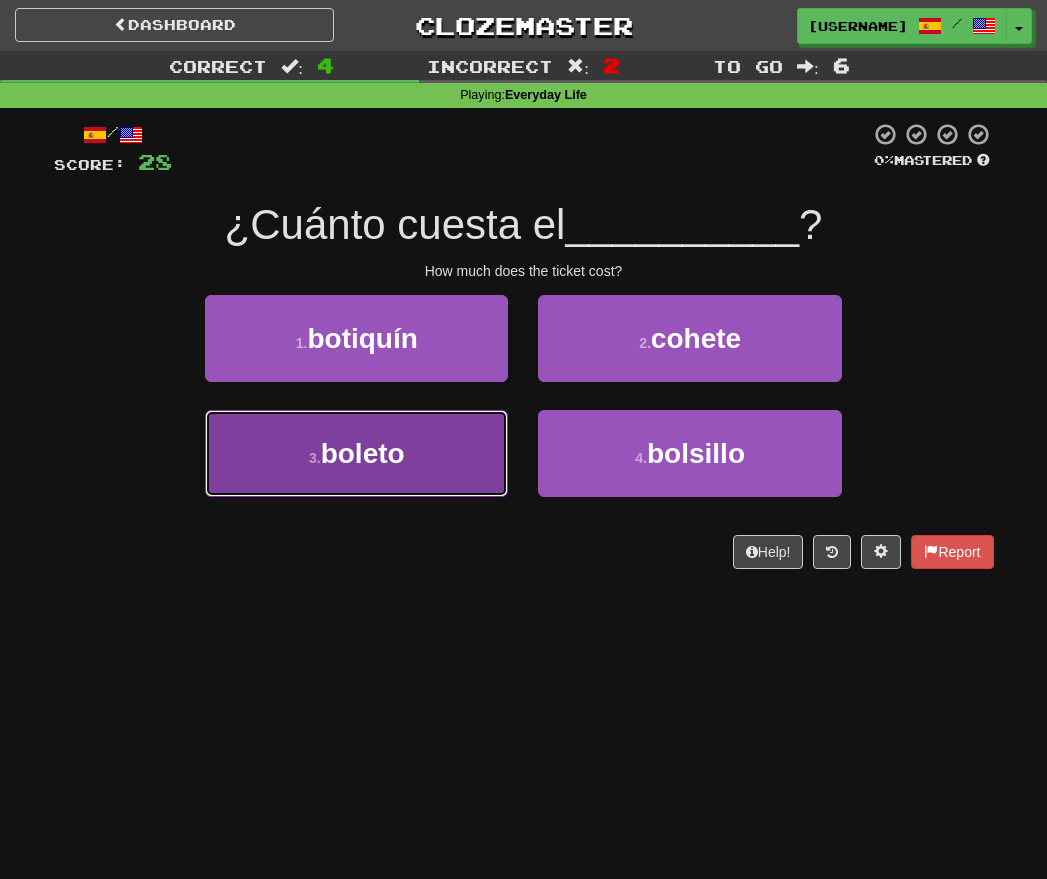 click on "3 .  boleto" at bounding box center [356, 453] 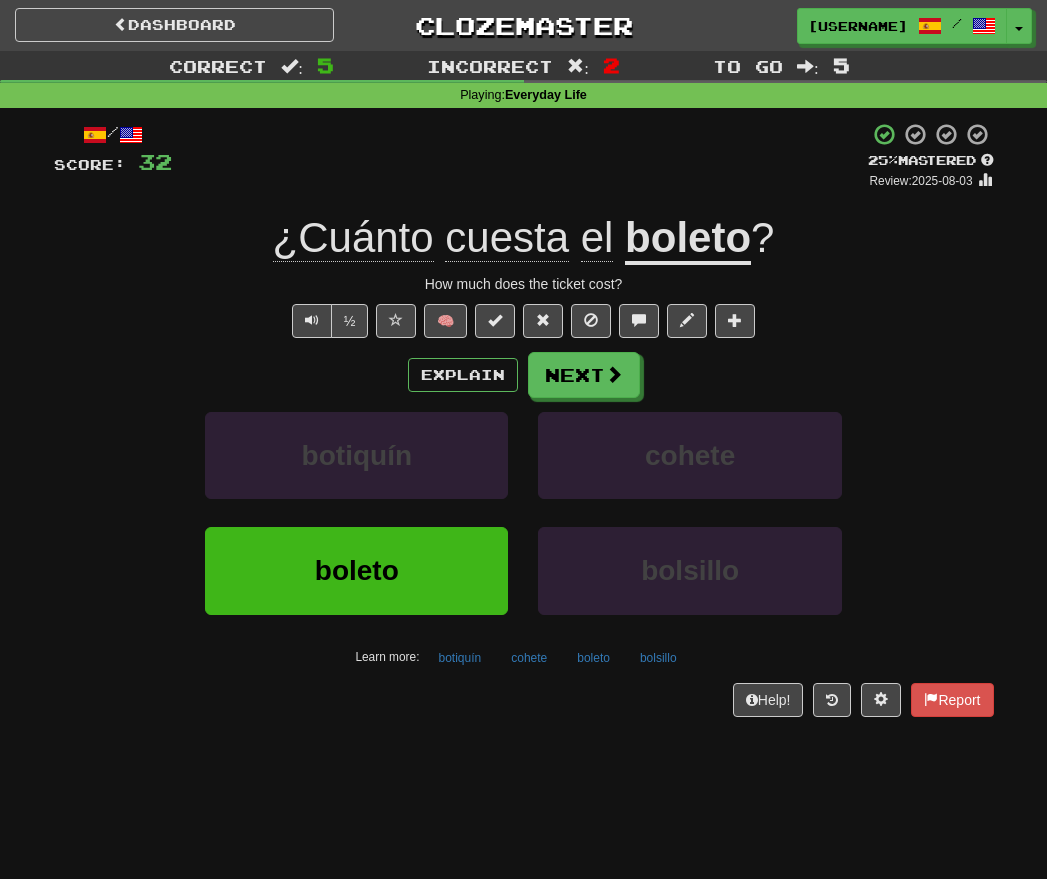click on "boleto" at bounding box center (688, 239) 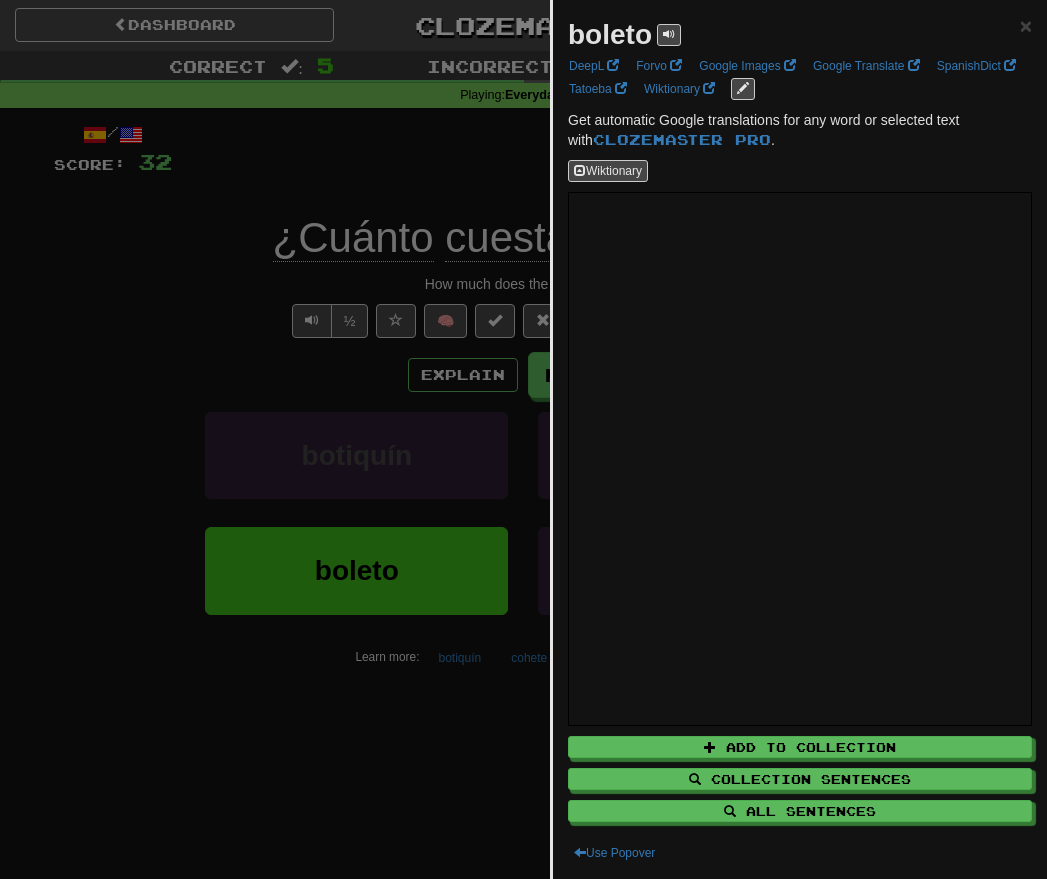 click at bounding box center (523, 439) 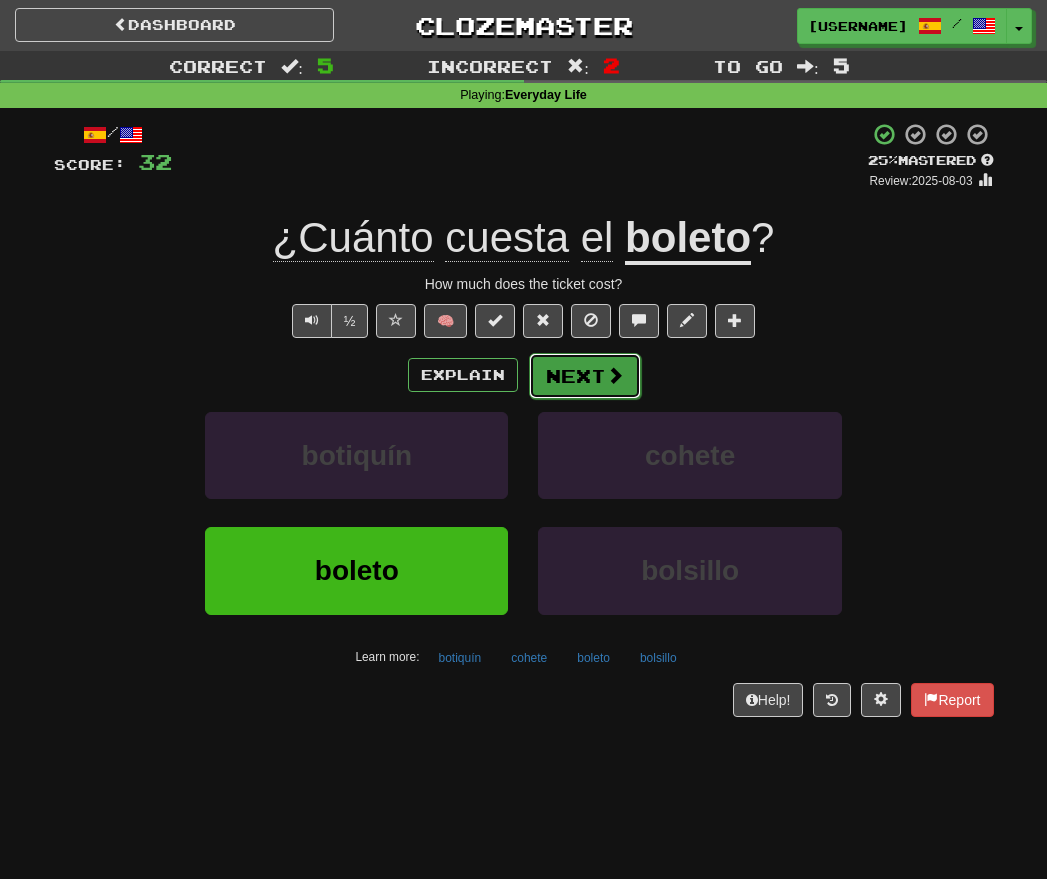click on "Next" at bounding box center (585, 376) 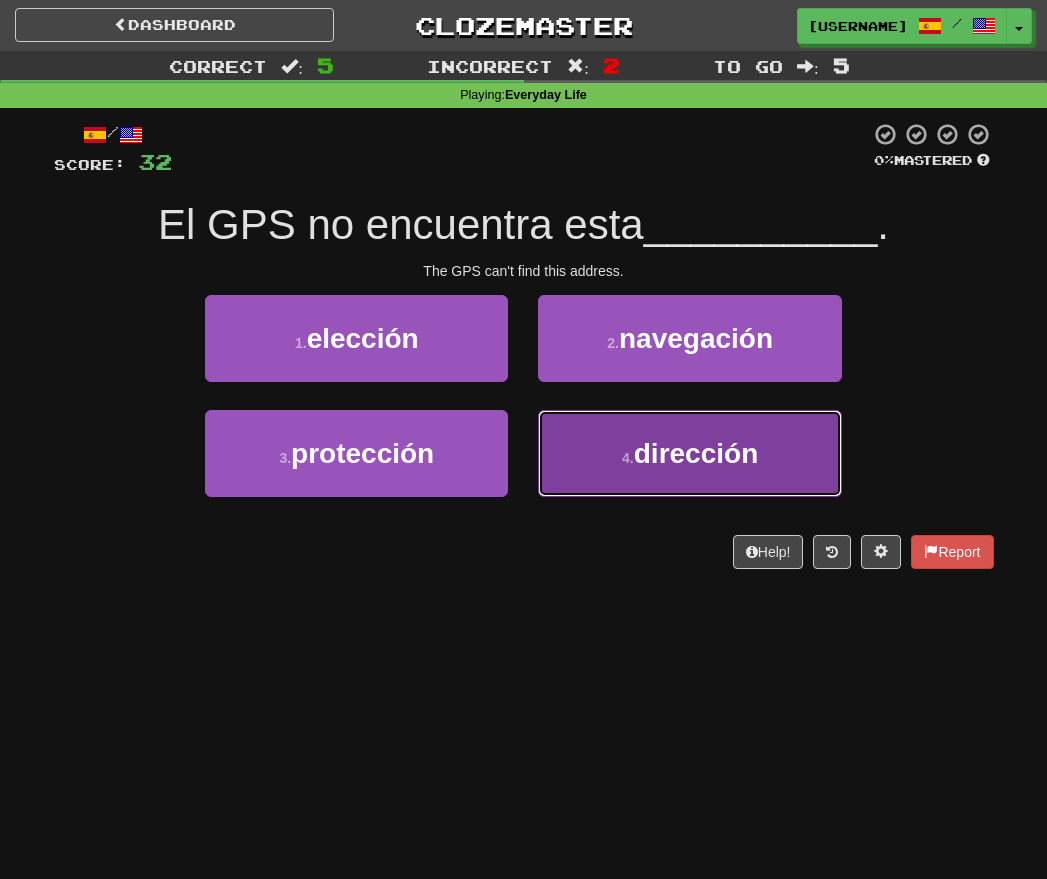 click on "dirección" at bounding box center [696, 453] 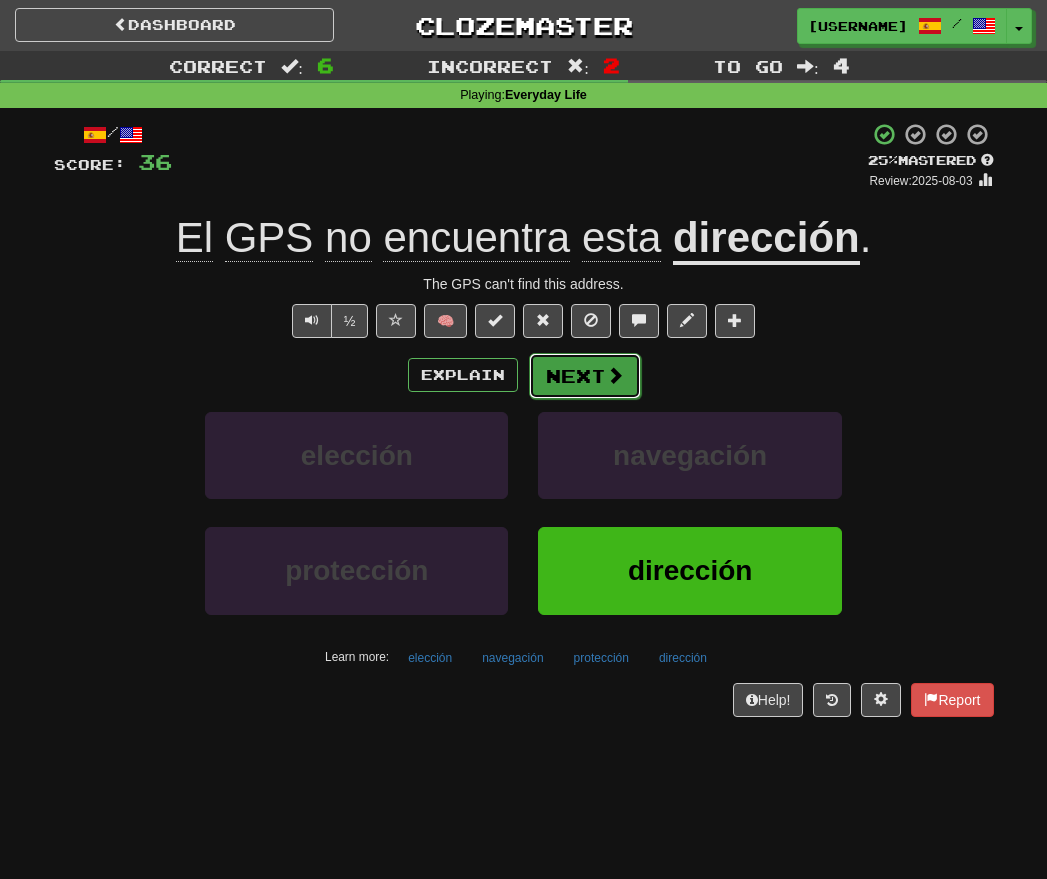 click on "Next" at bounding box center [585, 376] 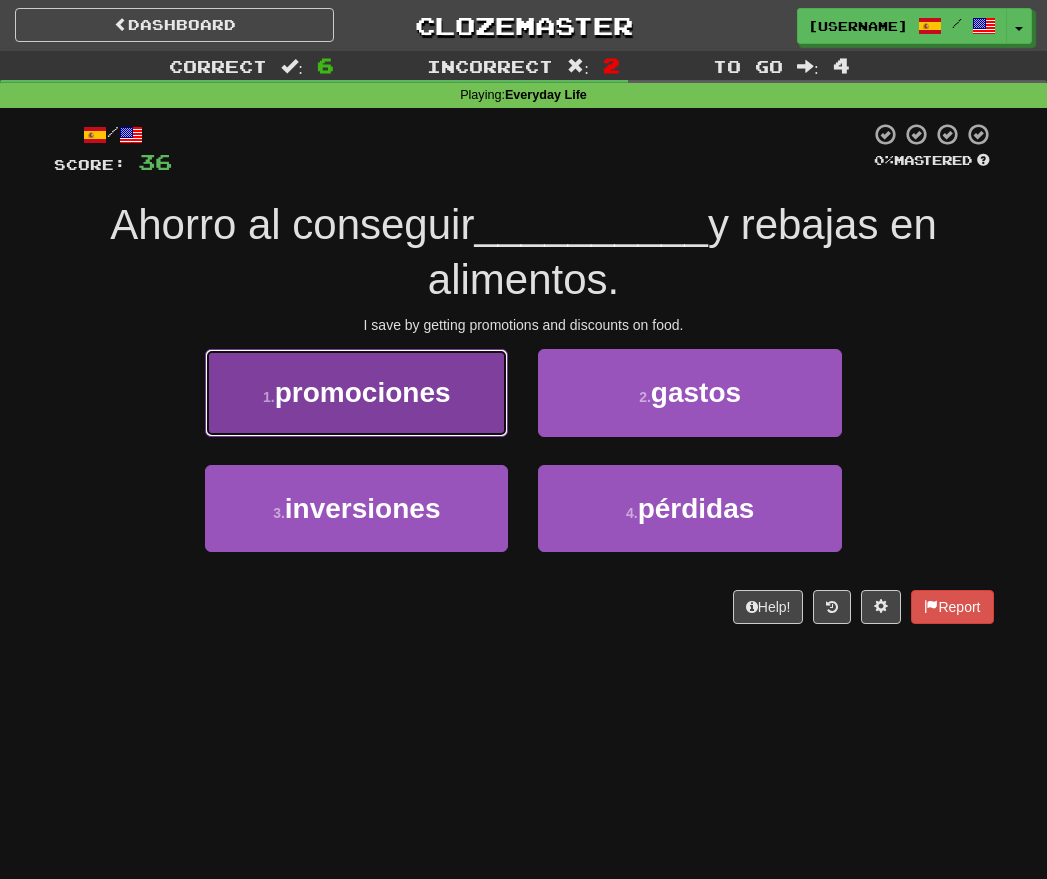 click on "promociones" at bounding box center (363, 392) 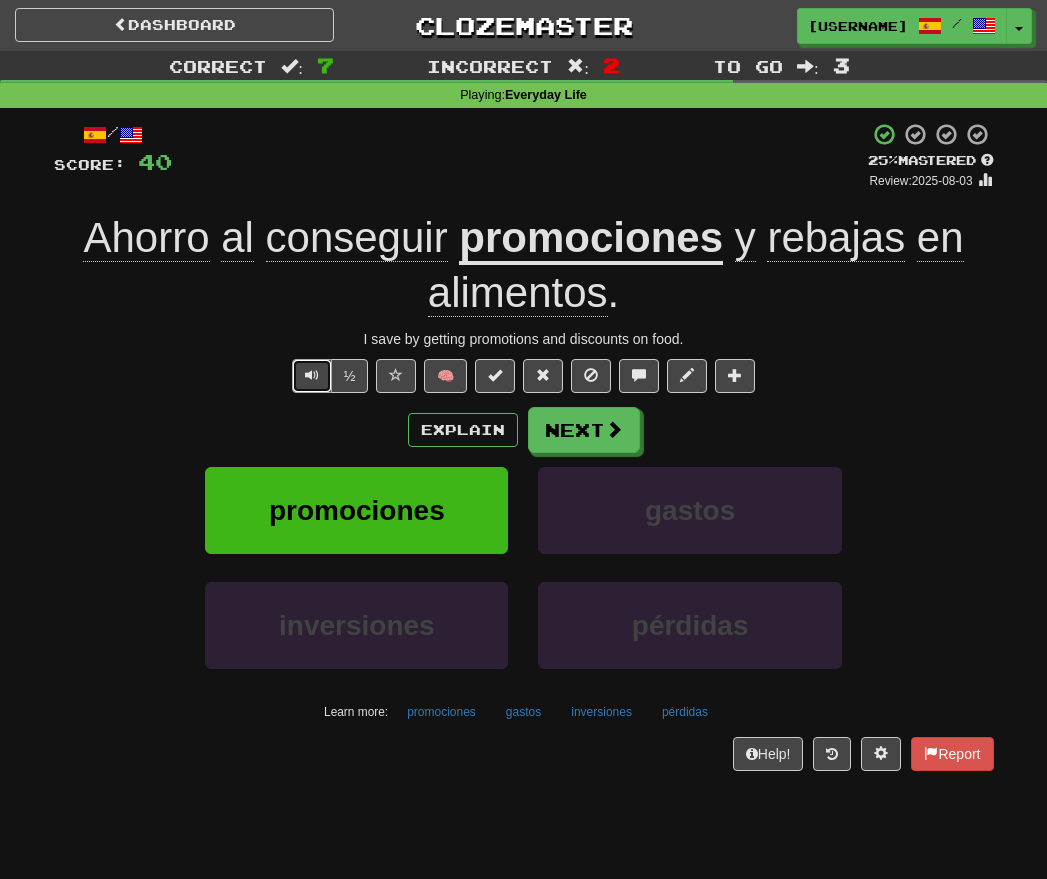 click at bounding box center [312, 376] 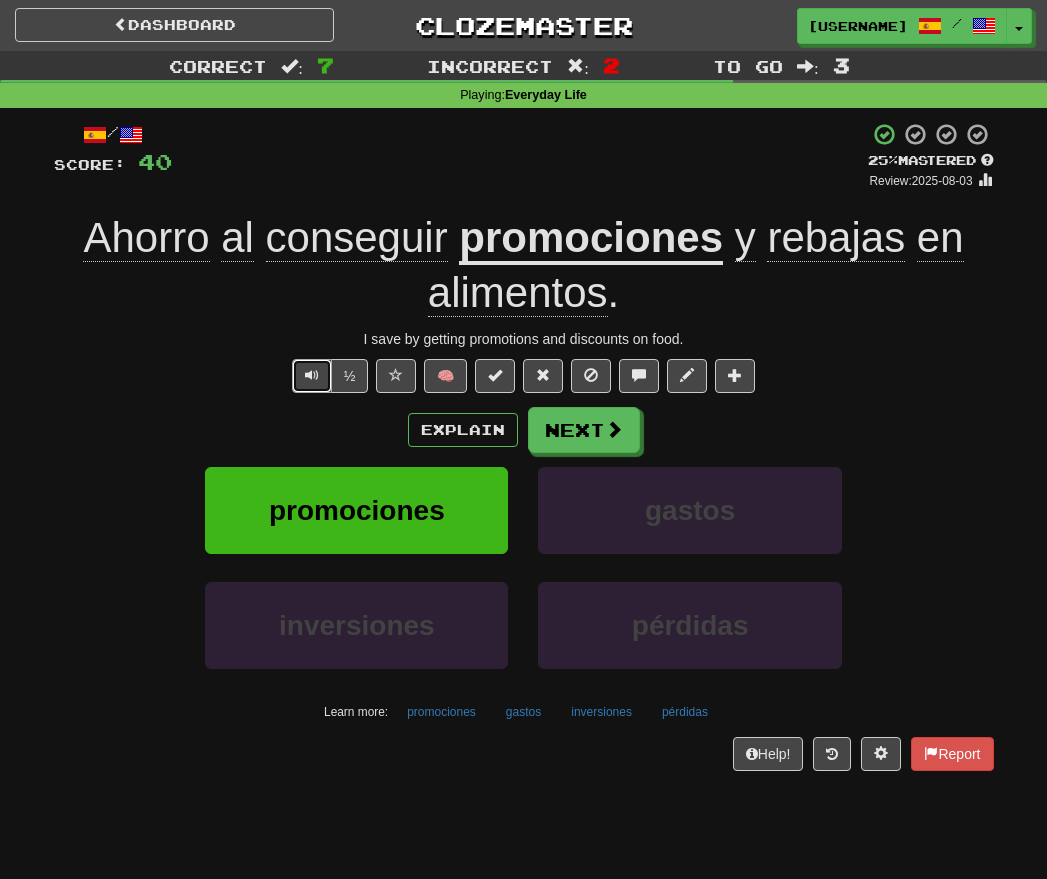 click at bounding box center [312, 376] 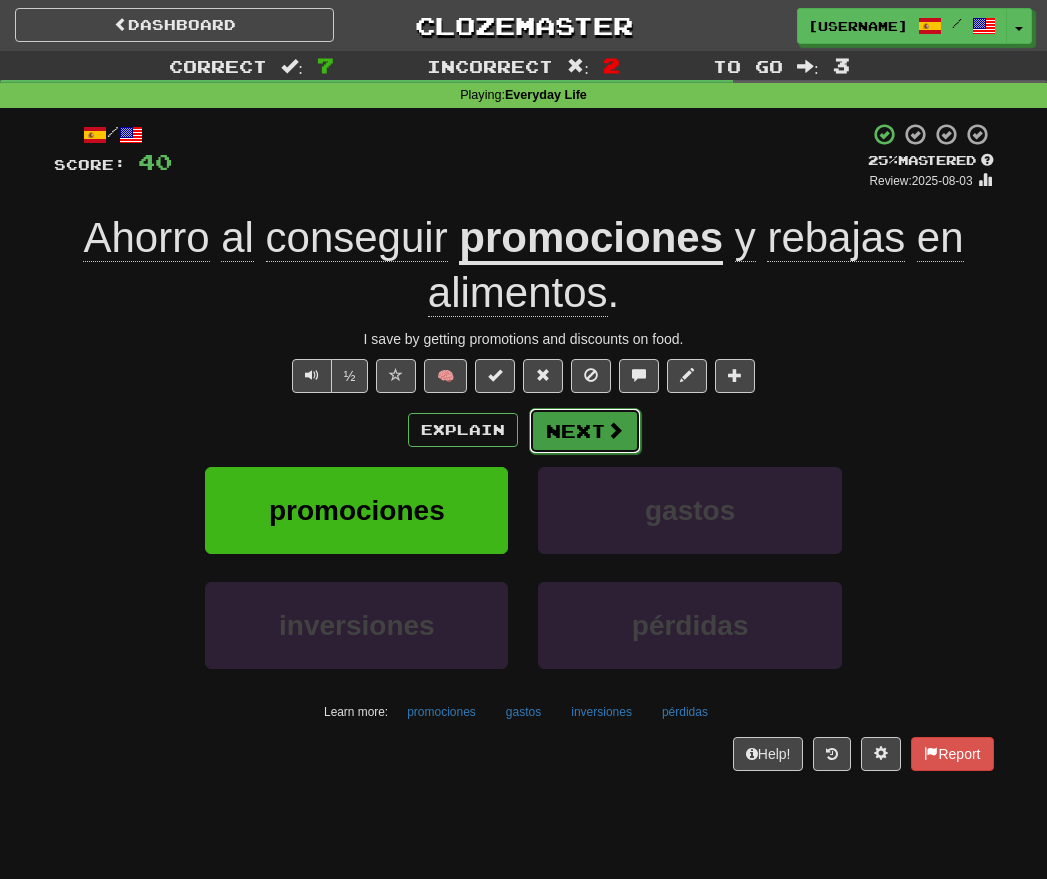 click on "Next" at bounding box center (585, 431) 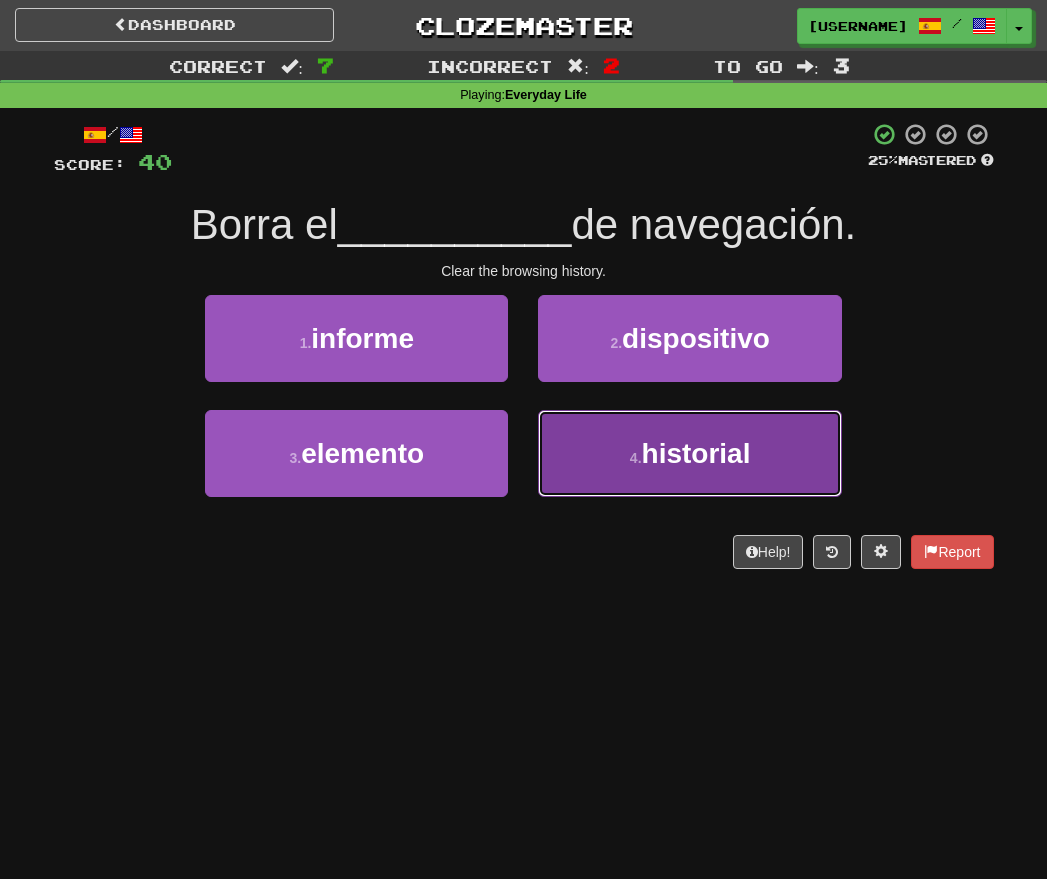 click on "4 .  historial" at bounding box center (689, 453) 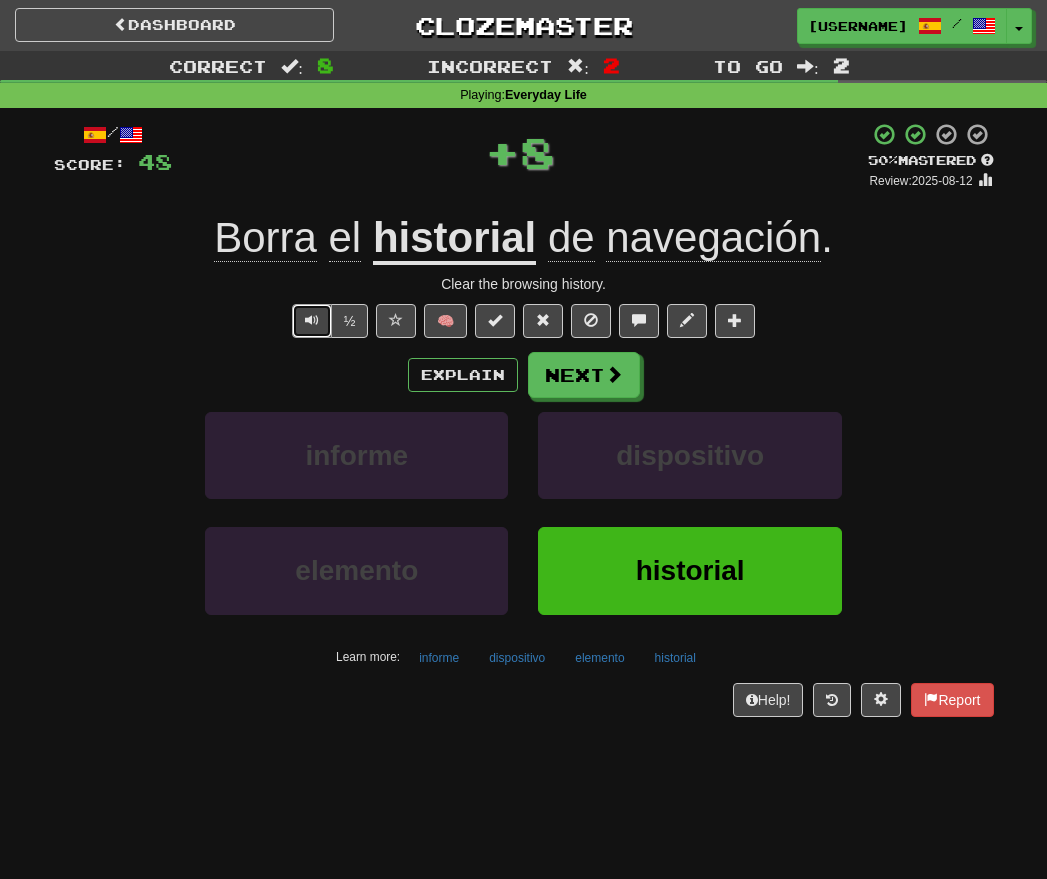 click at bounding box center (312, 320) 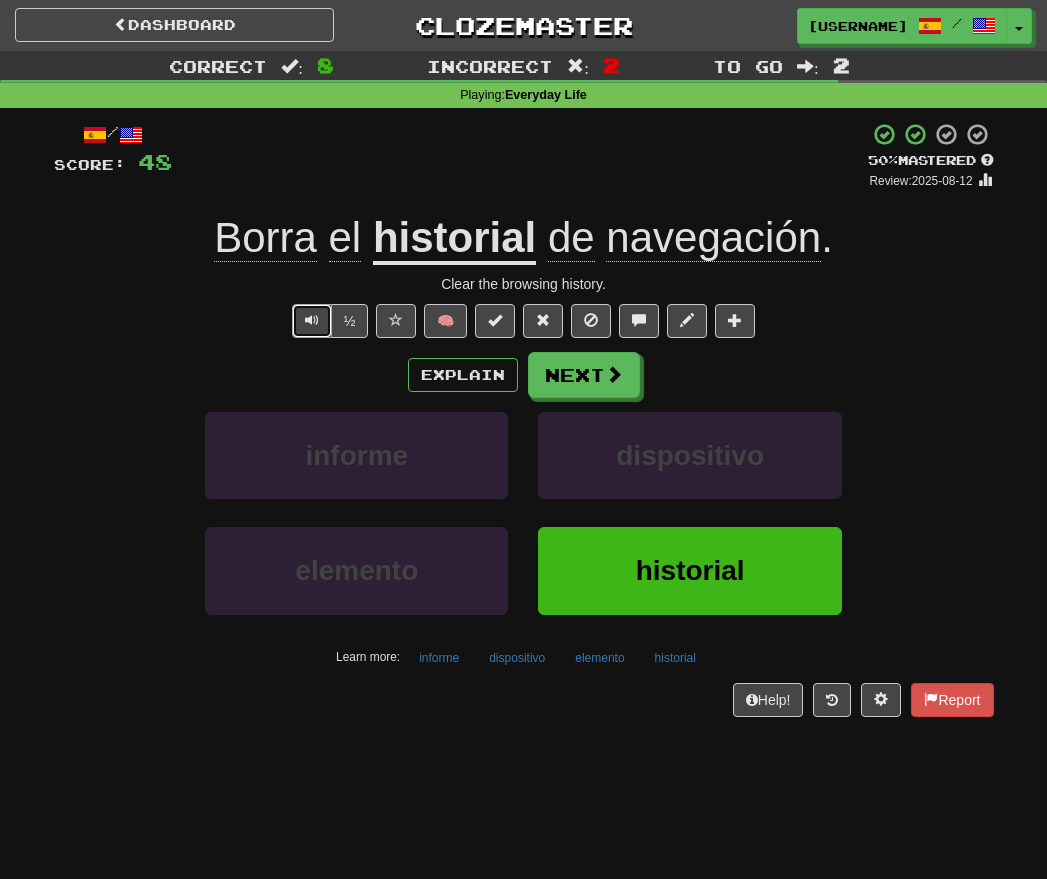 click at bounding box center [312, 320] 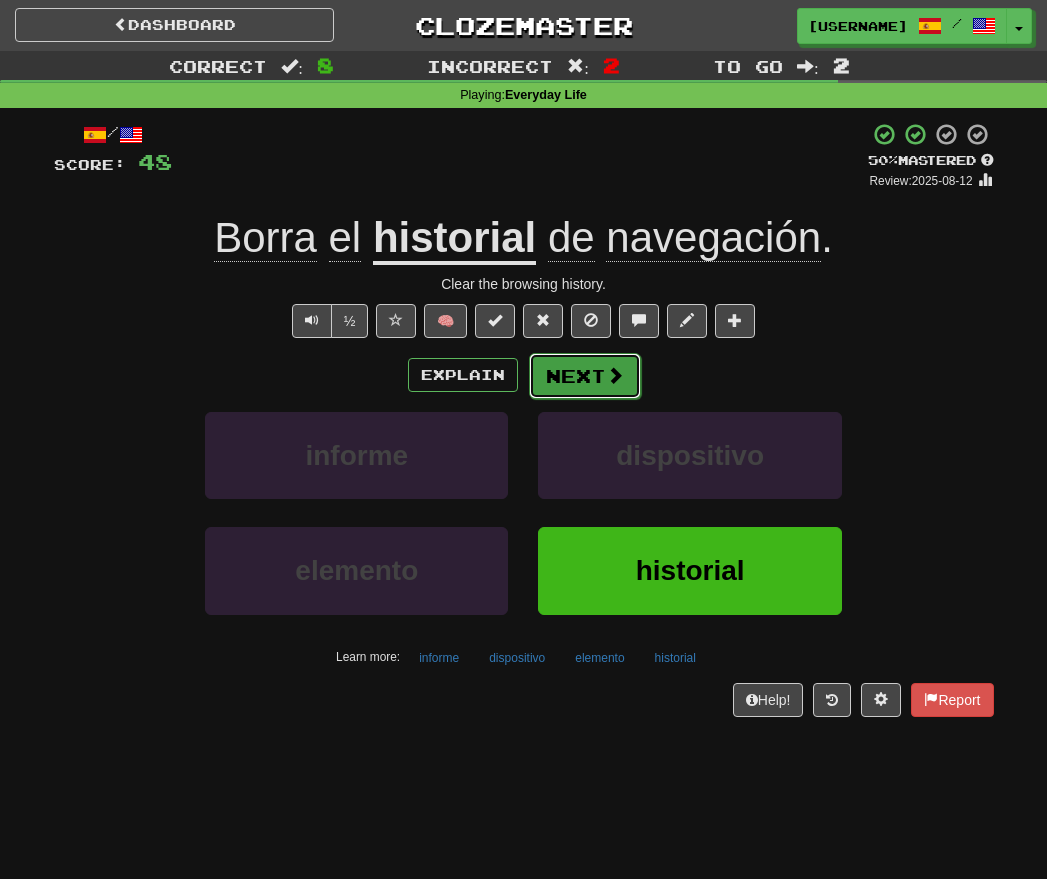 click on "Next" at bounding box center [585, 376] 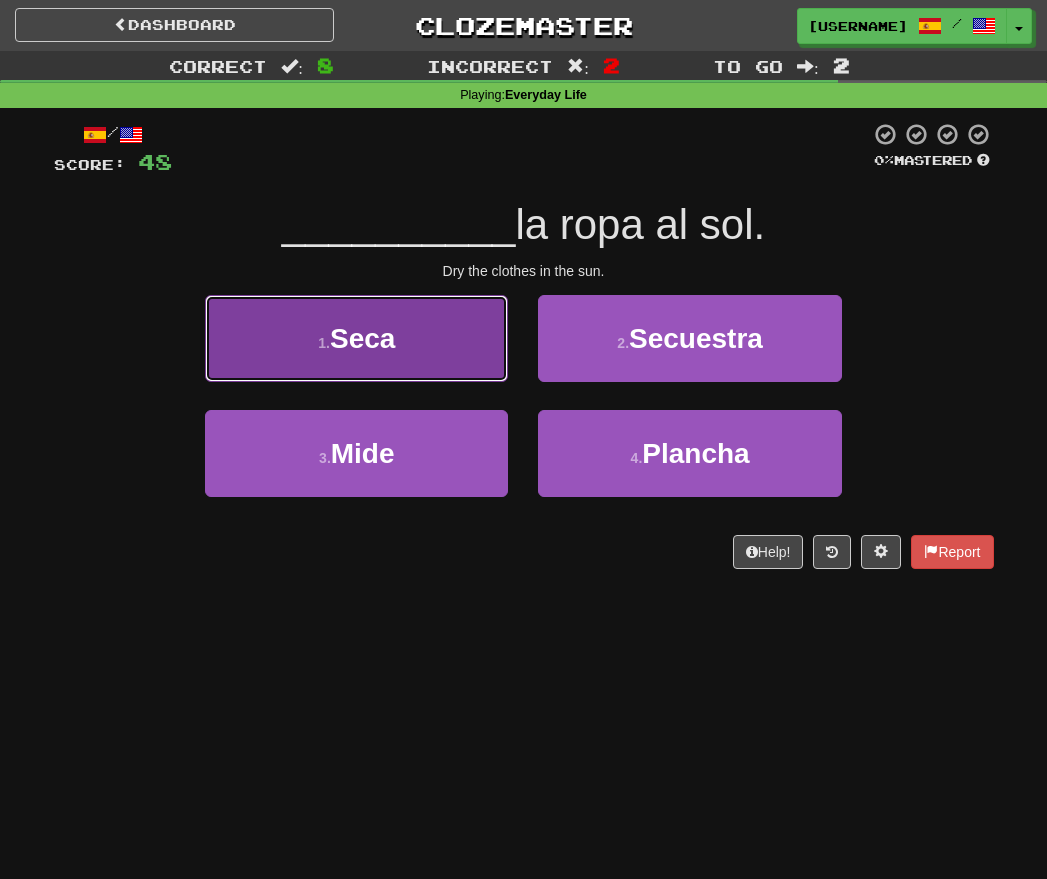 click on "1 .  Seca" at bounding box center (356, 338) 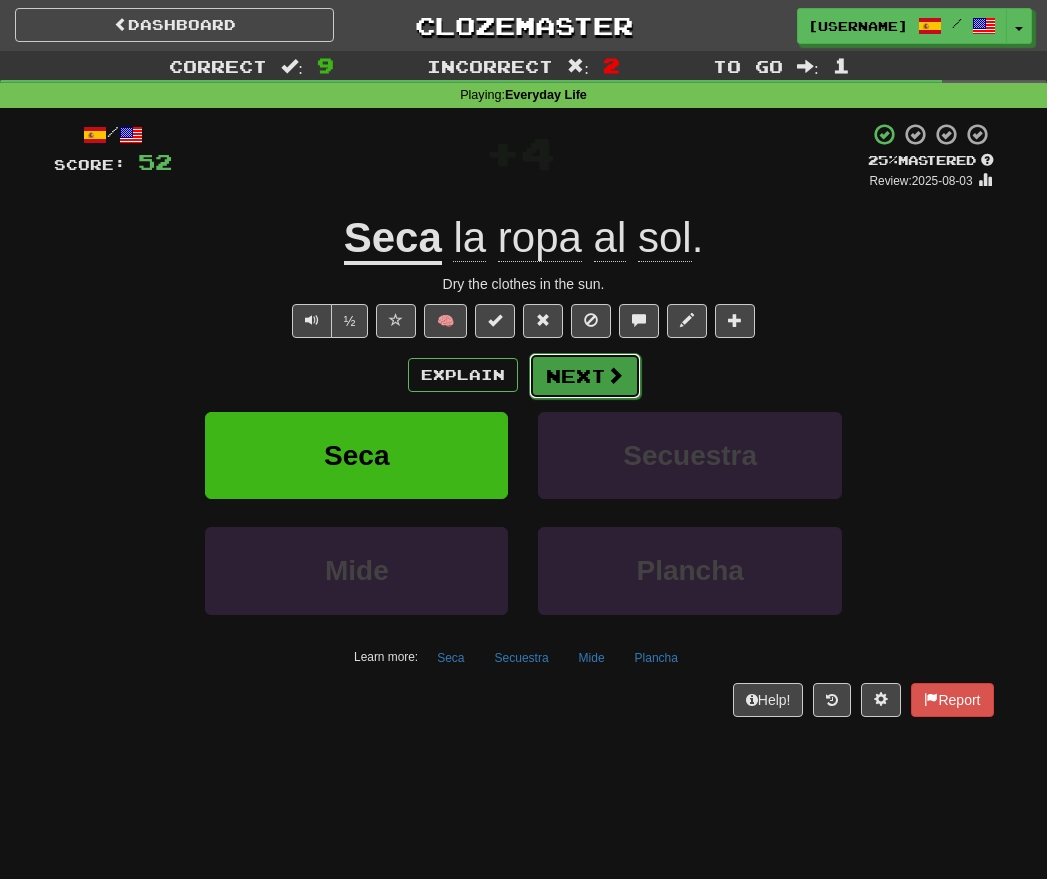 click on "Next" at bounding box center [585, 376] 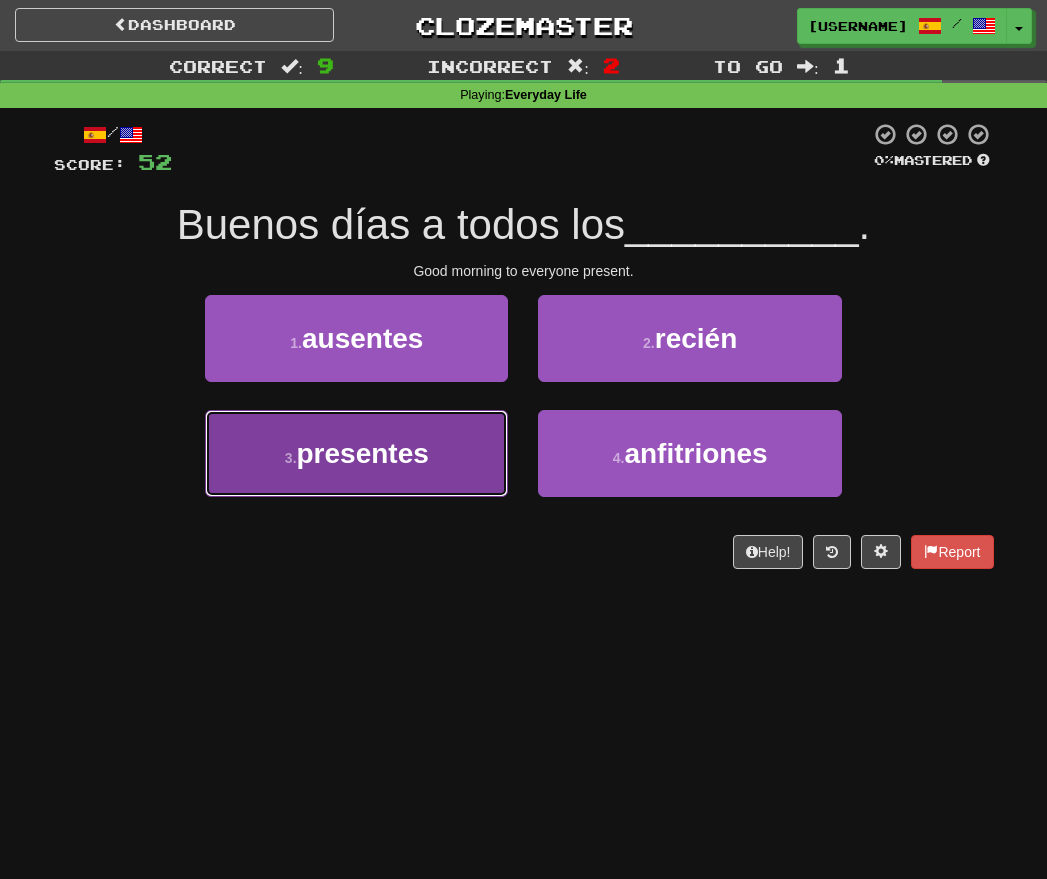 click on "3 .  presentes" at bounding box center (356, 453) 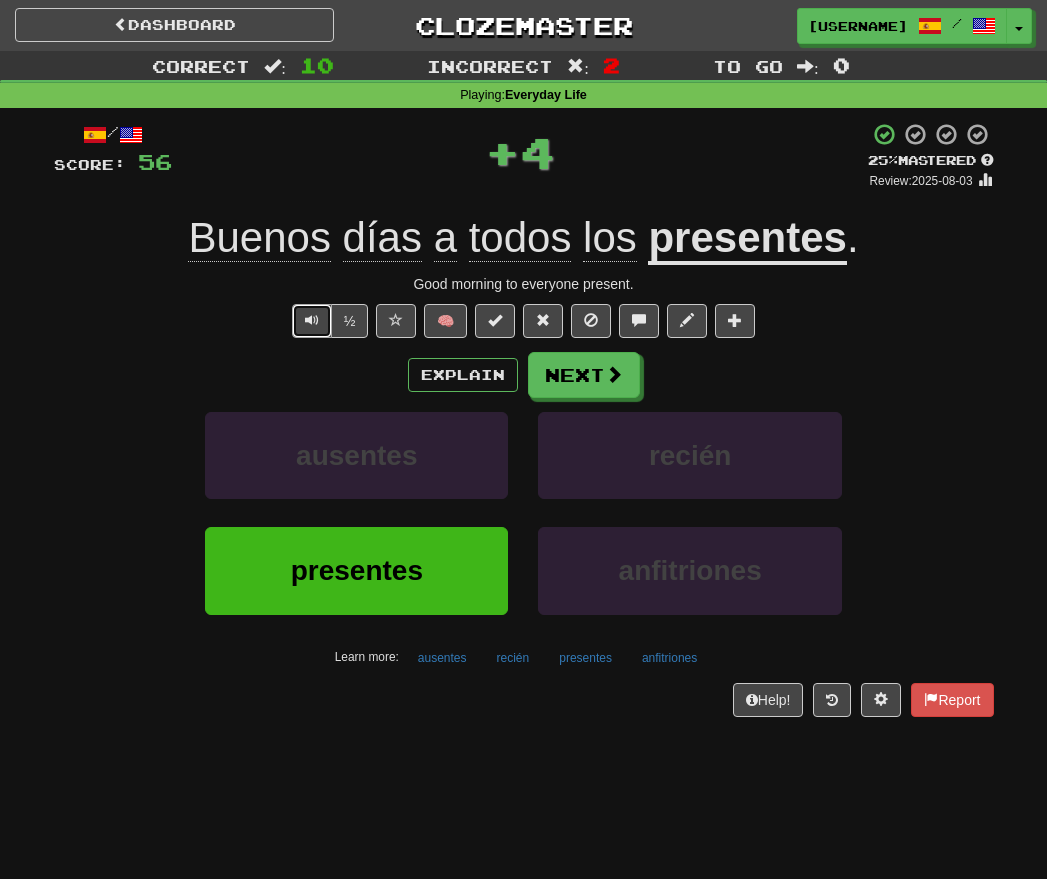 click at bounding box center [312, 320] 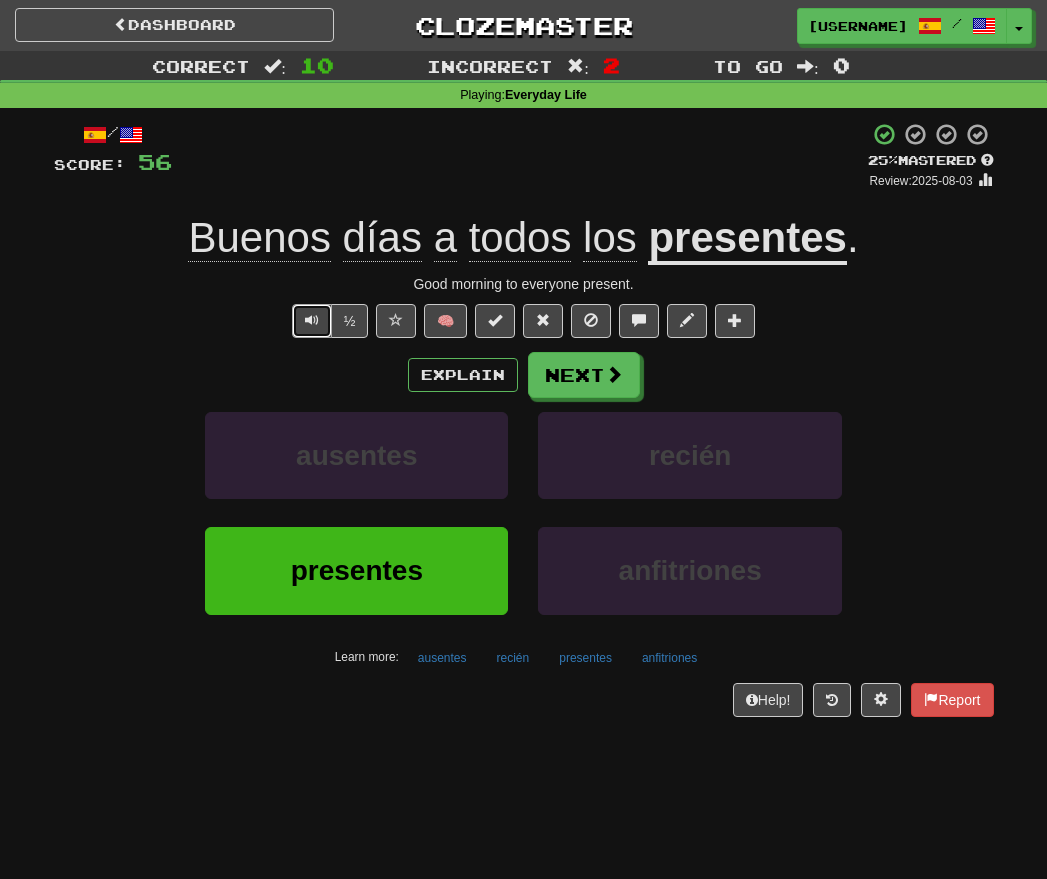 click at bounding box center (312, 320) 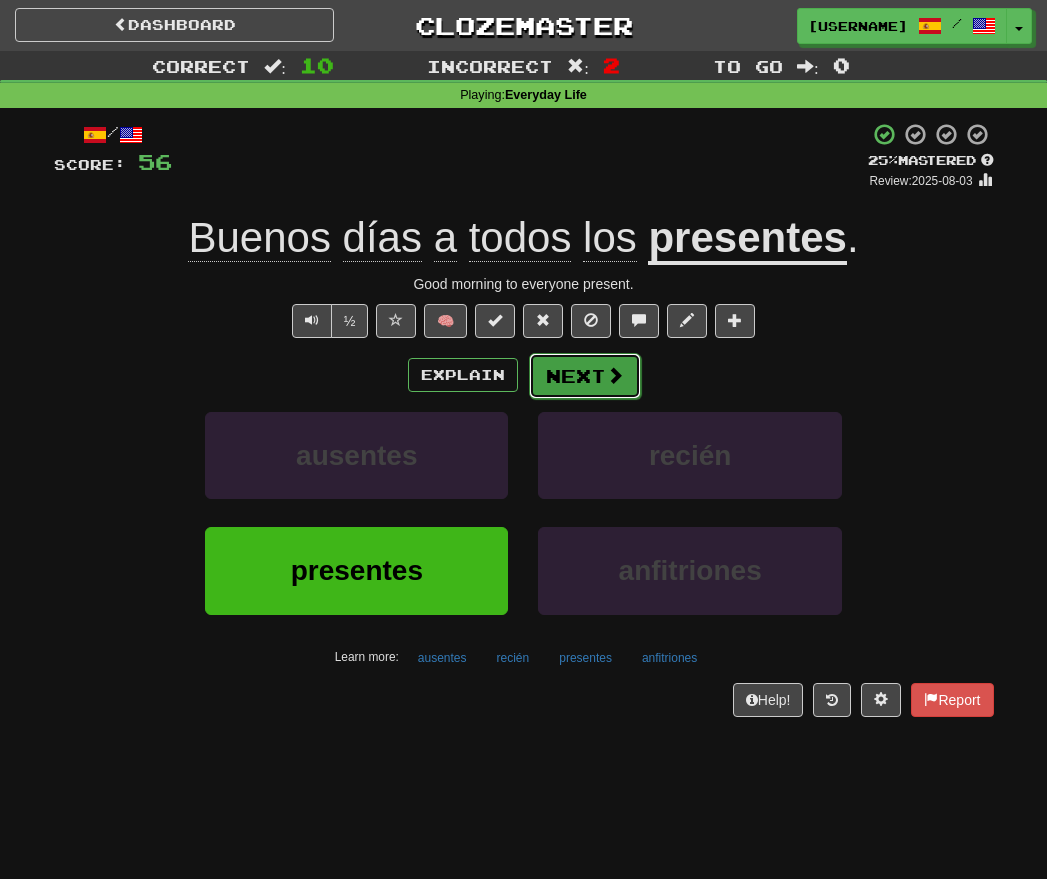 click at bounding box center [615, 375] 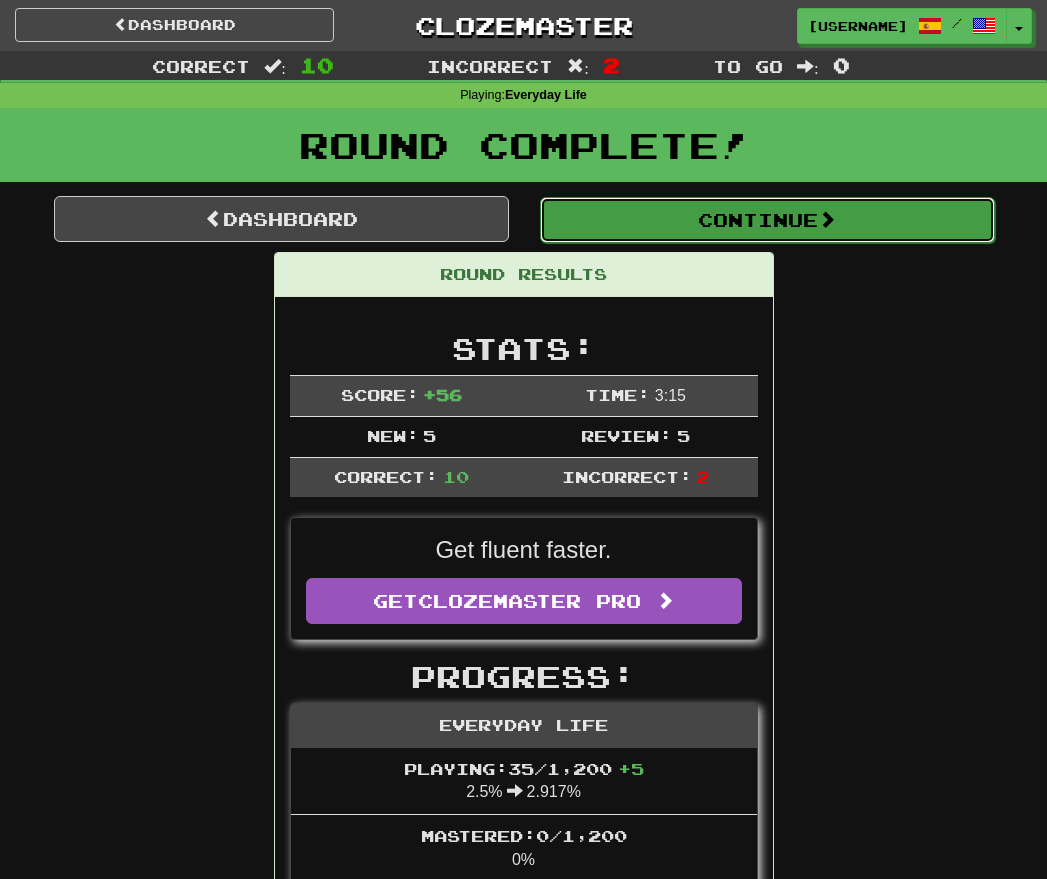 click on "Continue" at bounding box center [767, 220] 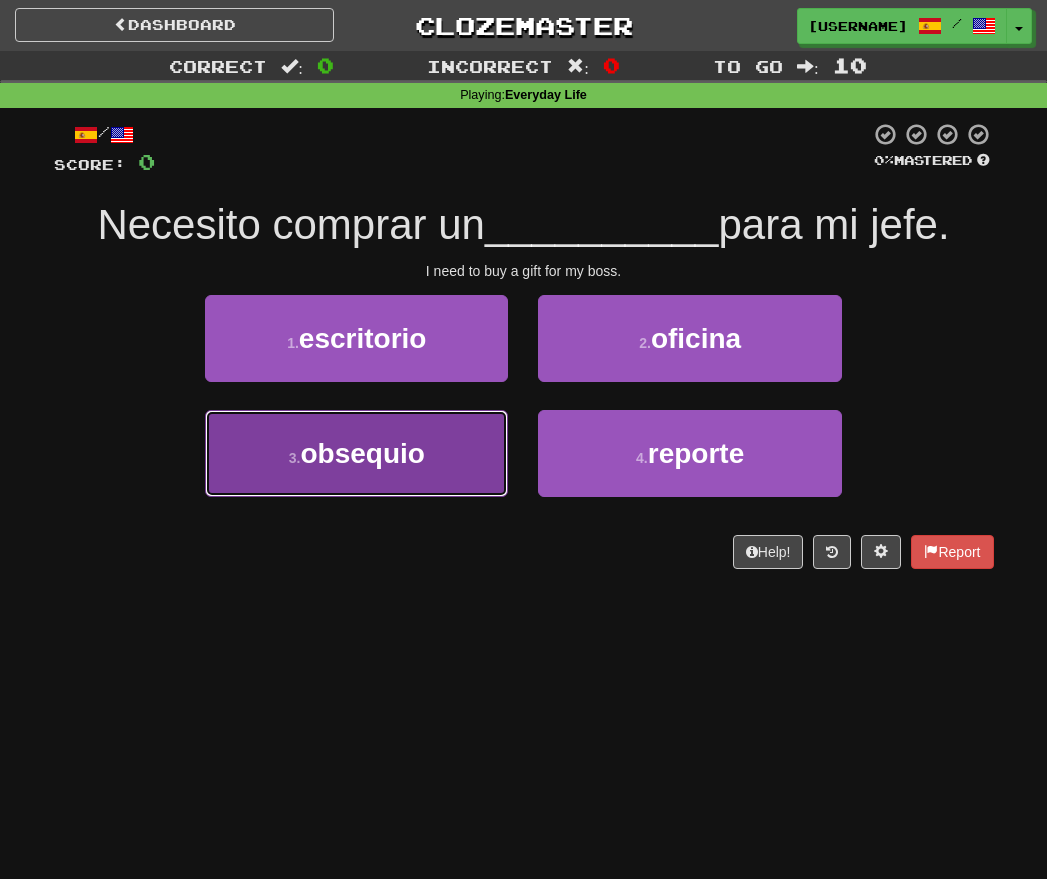 click on "3 .  obsequio" at bounding box center [356, 453] 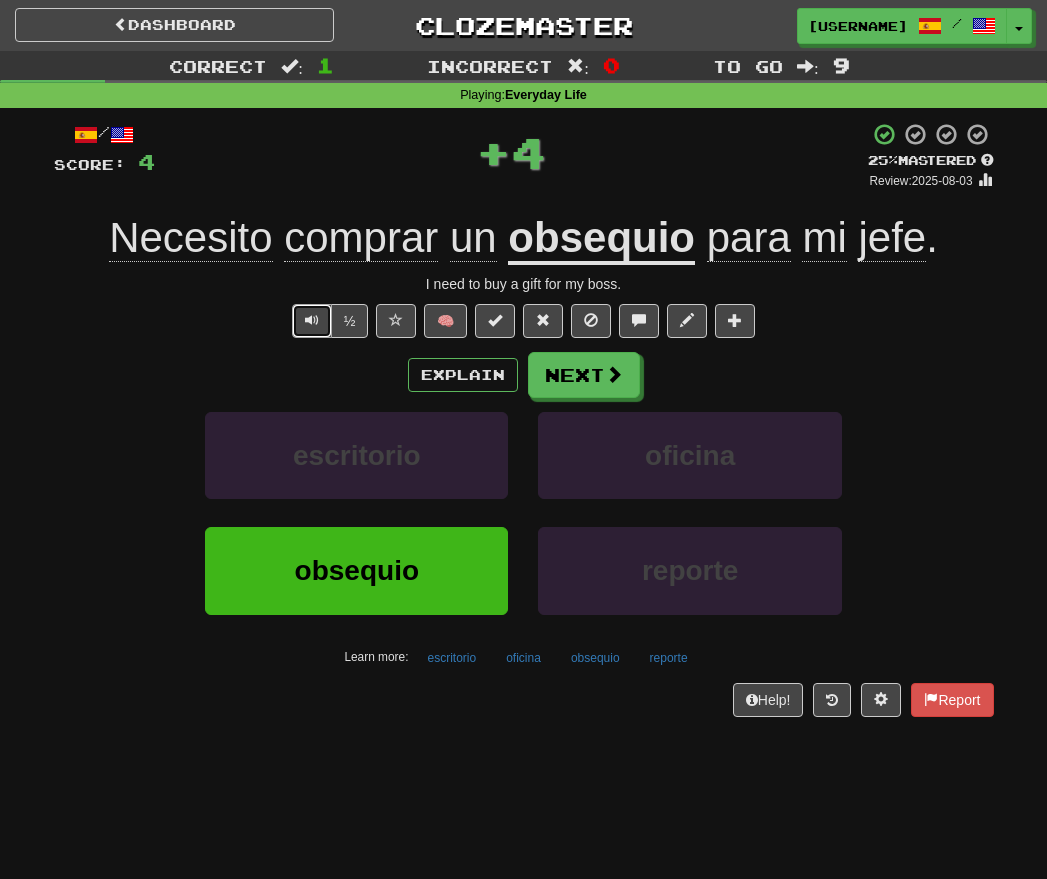 click at bounding box center [312, 320] 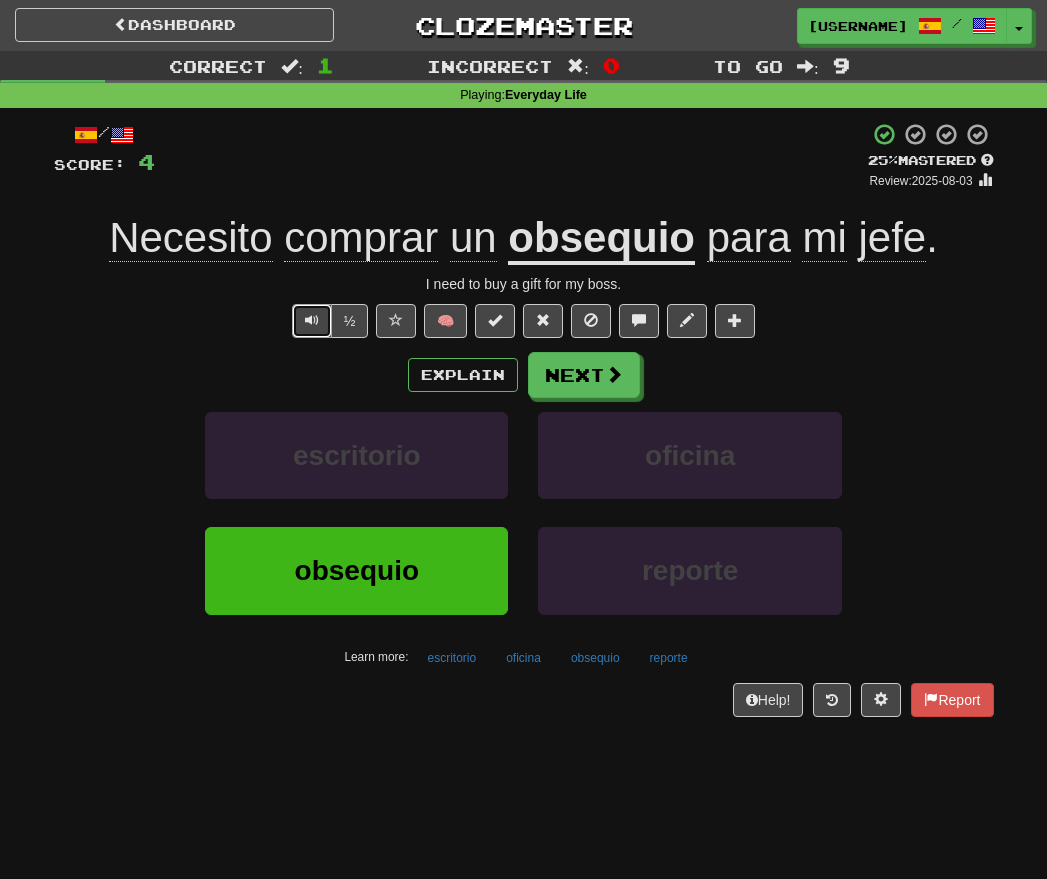 click at bounding box center [312, 321] 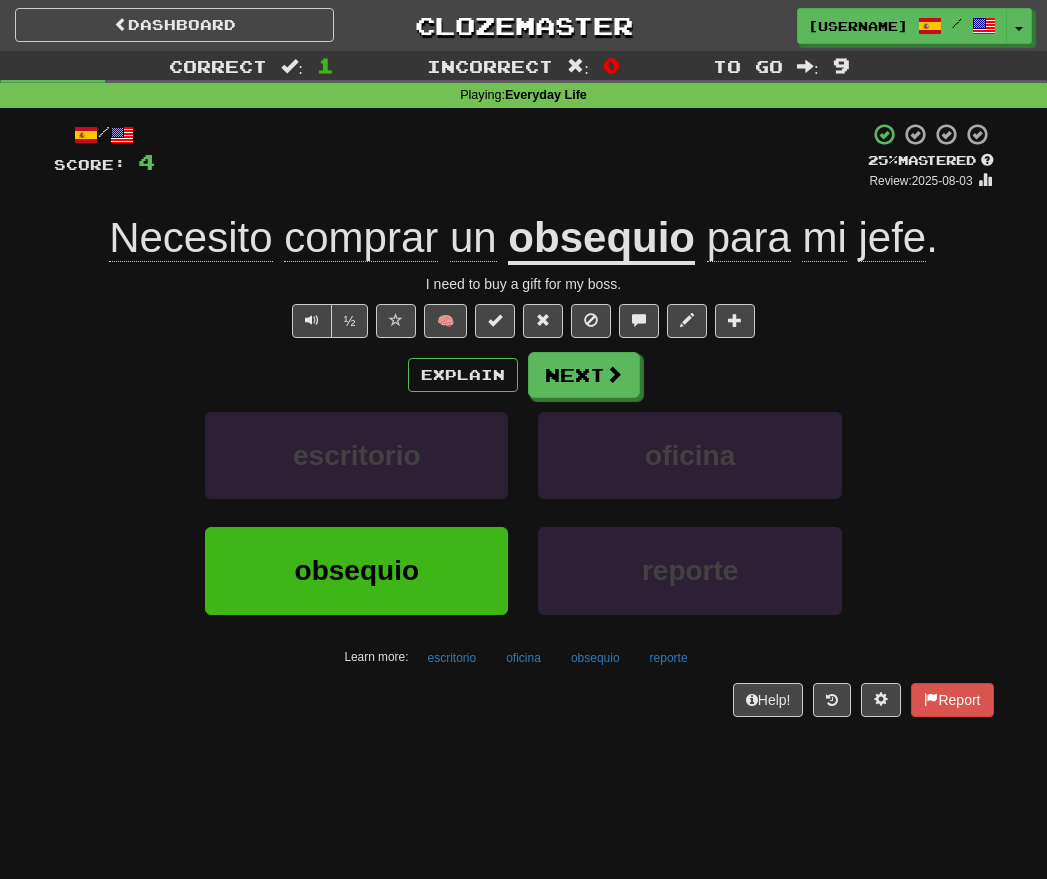 click on "½" at bounding box center (328, 321) 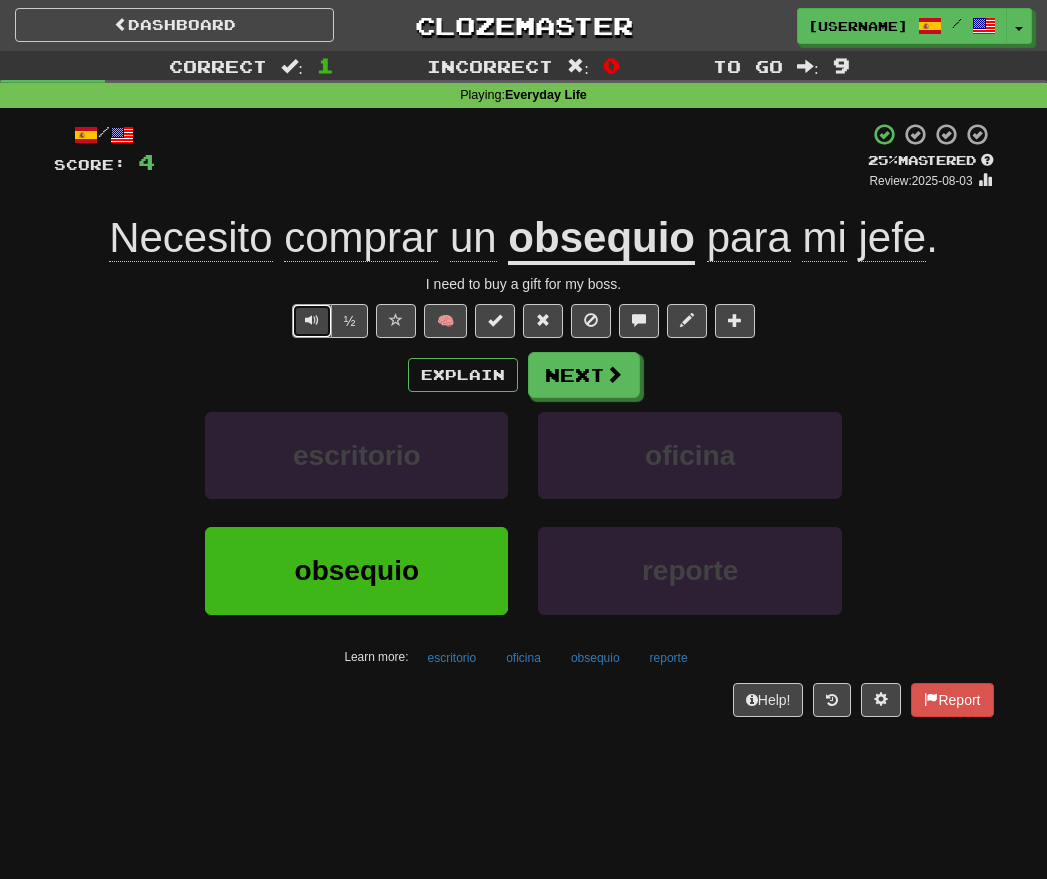 click at bounding box center (312, 321) 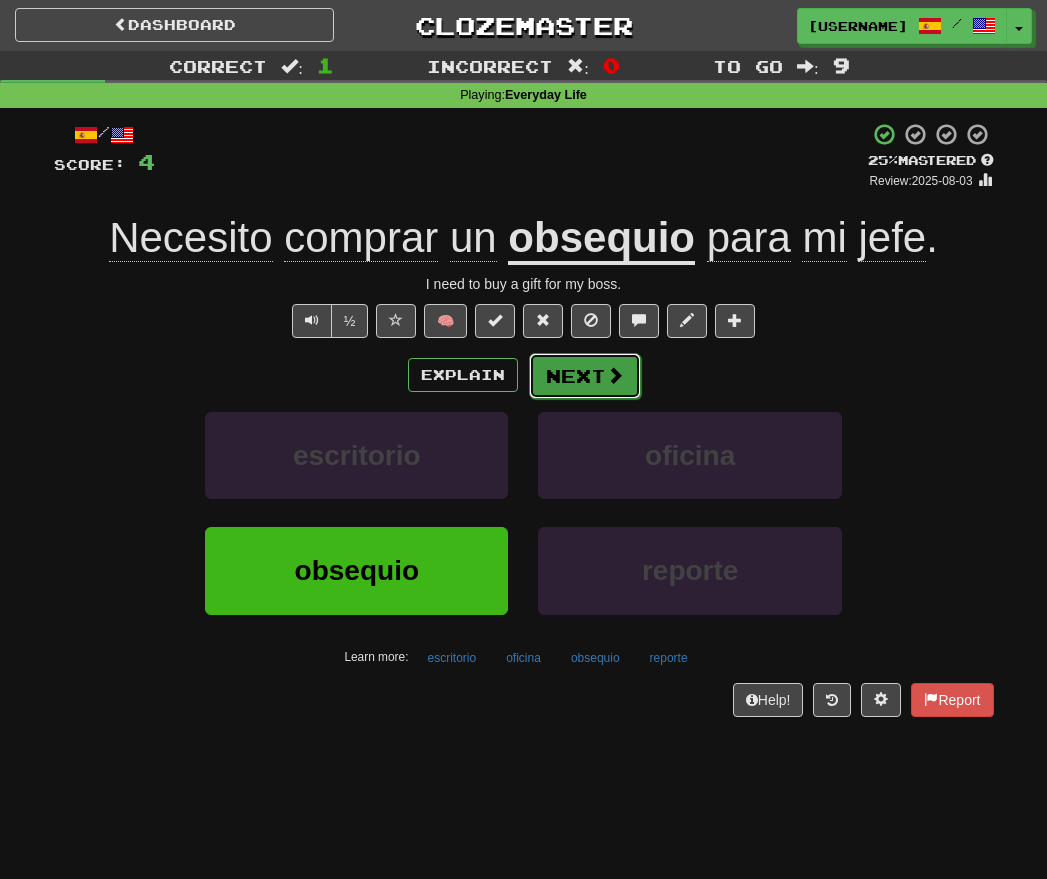 click on "Next" at bounding box center (585, 376) 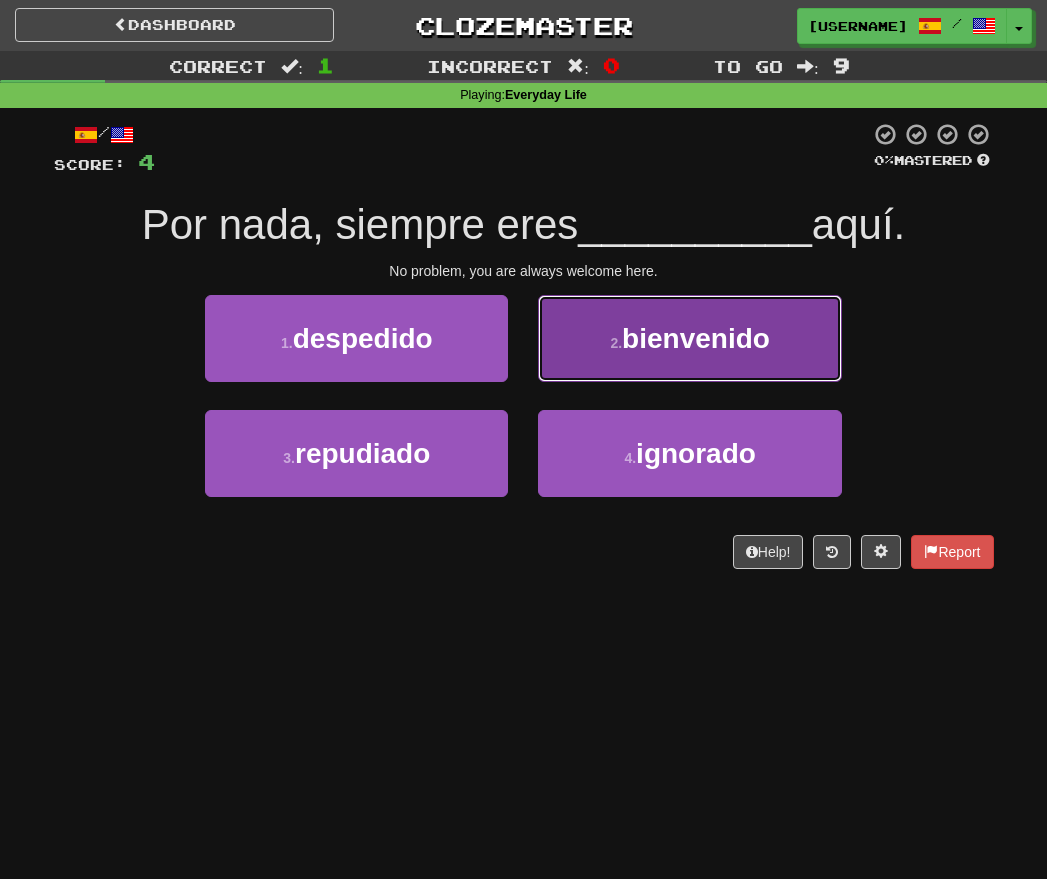 click on "bienvenido" at bounding box center [696, 338] 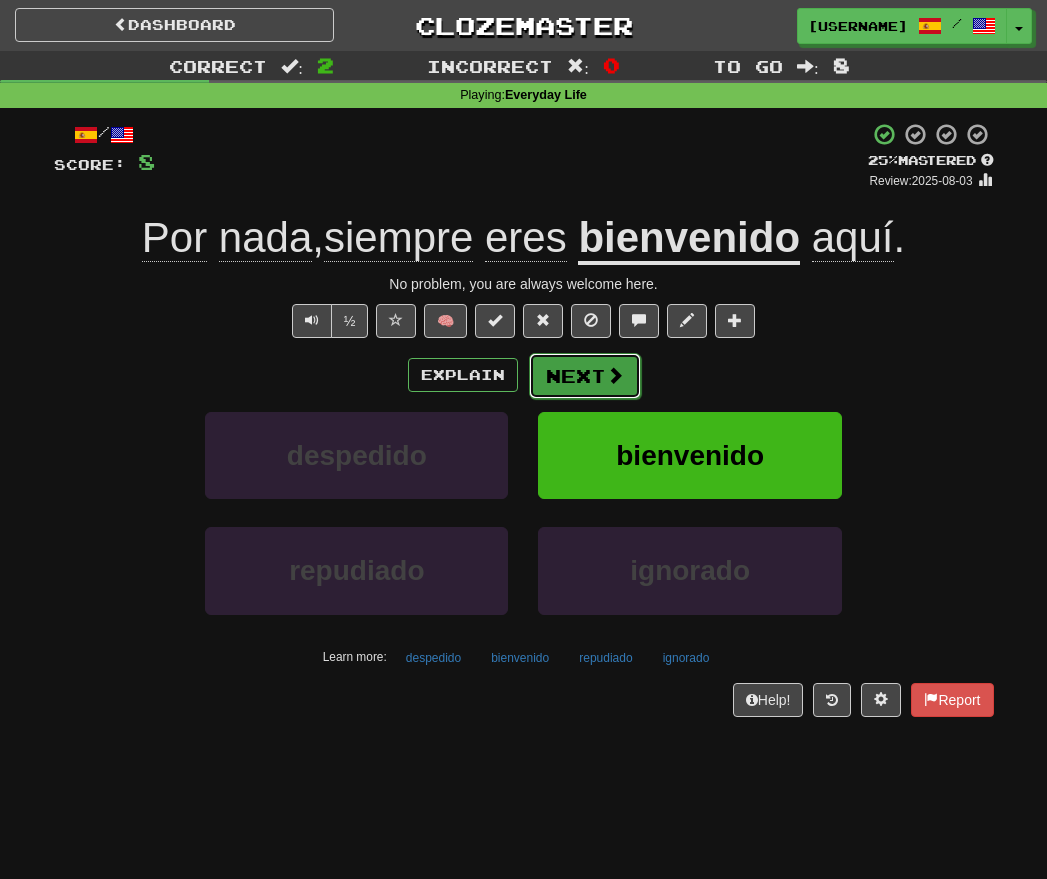 click on "Next" at bounding box center [585, 376] 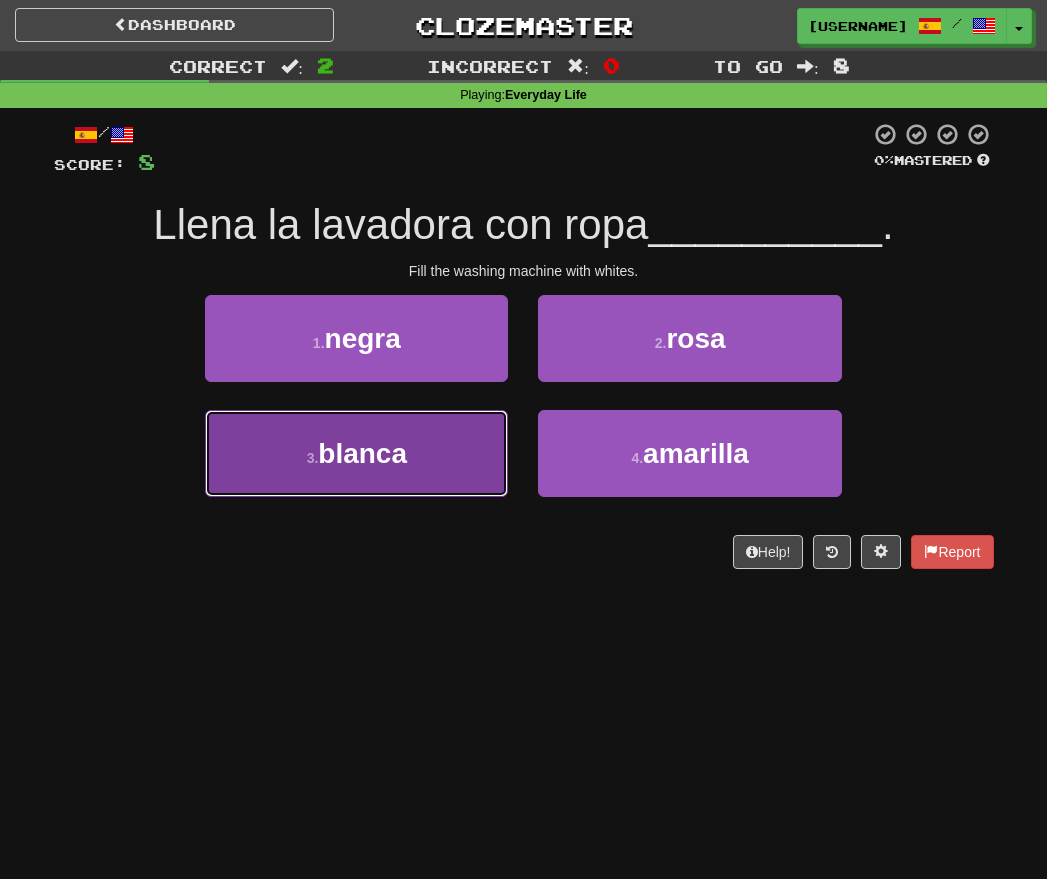 click on "3 .  blanca" at bounding box center (356, 453) 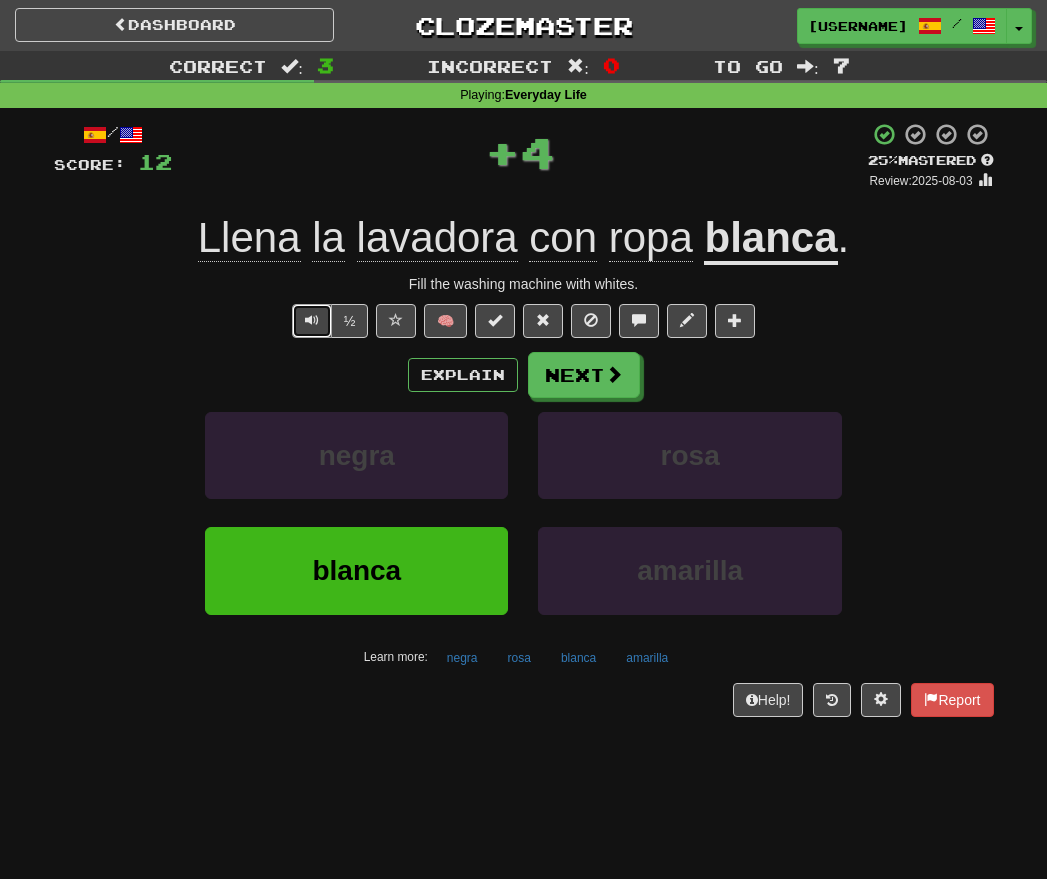click at bounding box center (312, 320) 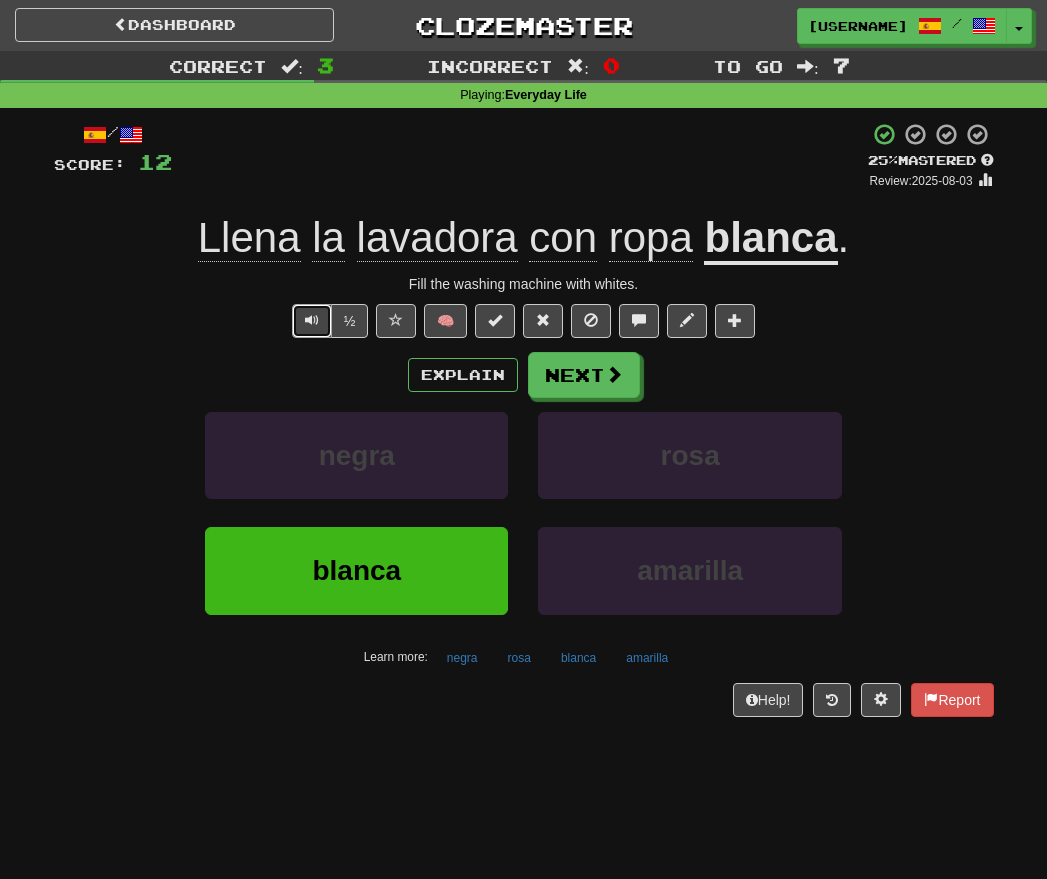 click at bounding box center (312, 320) 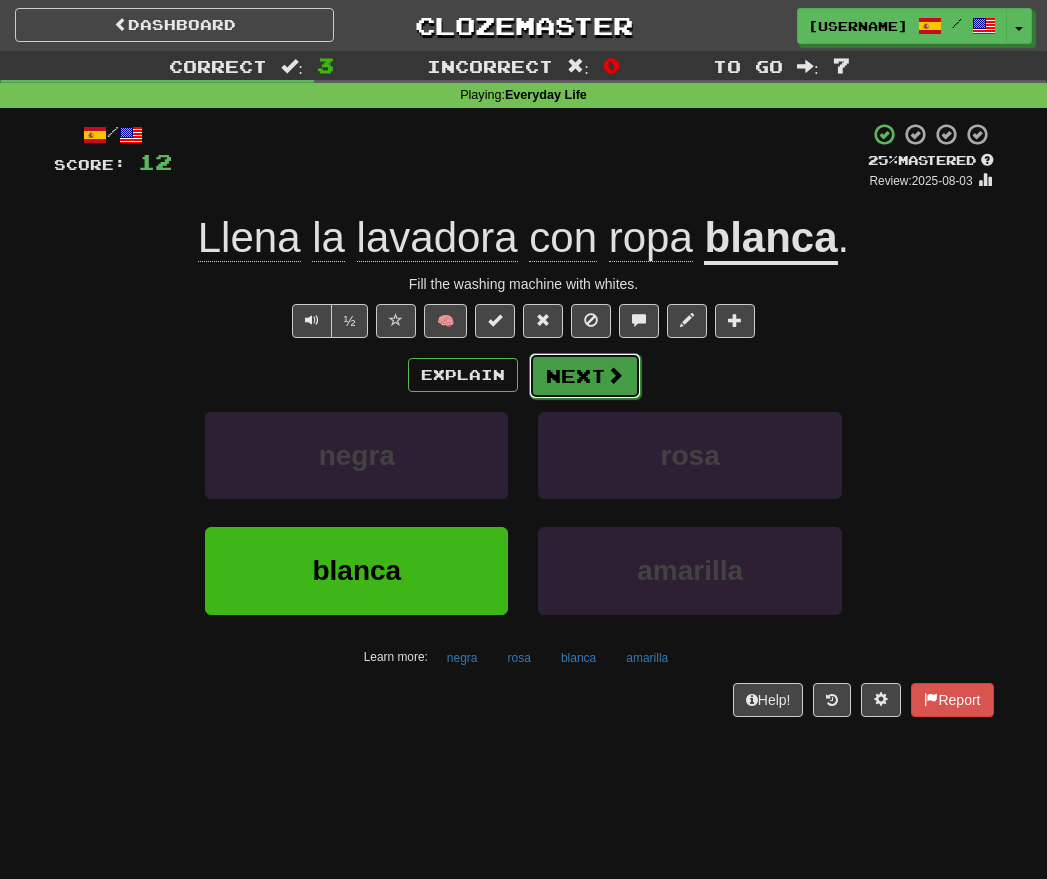 click on "Next" at bounding box center [585, 376] 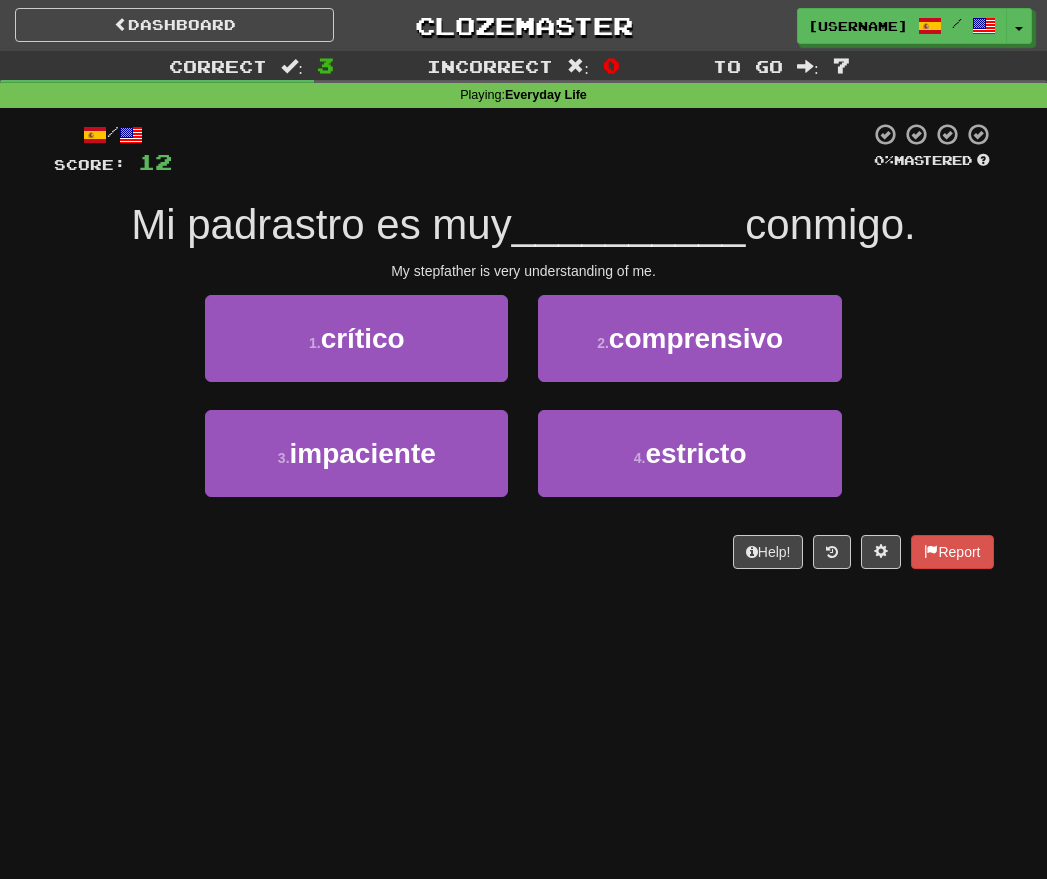 click on "Dashboard
Clozemaster
[USERNAME]
/
Toggle Dropdown
Dashboard
Leaderboard
Activity Feed
Notifications
Profile
Discussions
Deutsch
/
English
Streak:
0
Review:
20
Points Today: 0
Español
/
English
Streak:
0
Review:
5
Points Today: 0
Languages
Account
Logout
[USERNAME]
/
Toggle Dropdown
Dashboard
Leaderboard
Activity Feed
Notifications
Profile
Discussions
Deutsch
/
English
Streak:
0
Review:
20
Points Today: 0
Español
/
English
Streak:
0
Review:
5
Points Today: 0
Languages
Account
Logout
clozemaster
Correct   :   3 Incorrect   :   0" at bounding box center (523, 439) 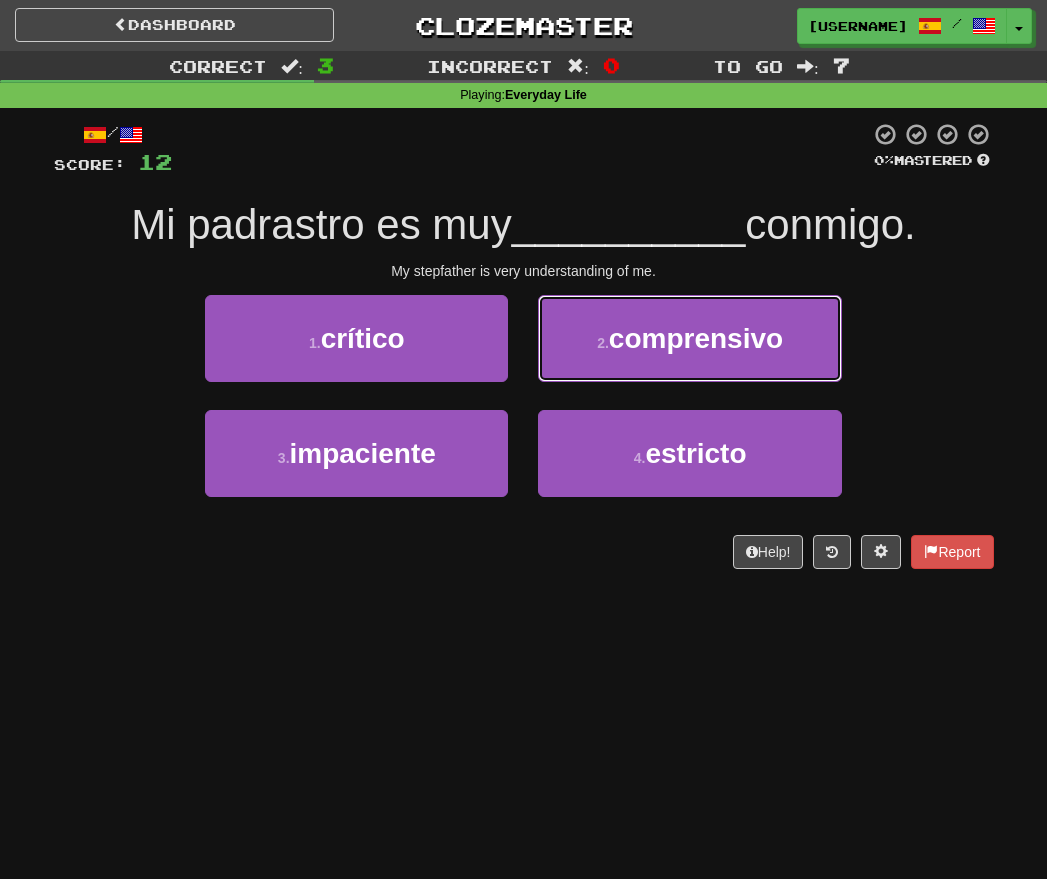 click on "comprensivo" at bounding box center [696, 338] 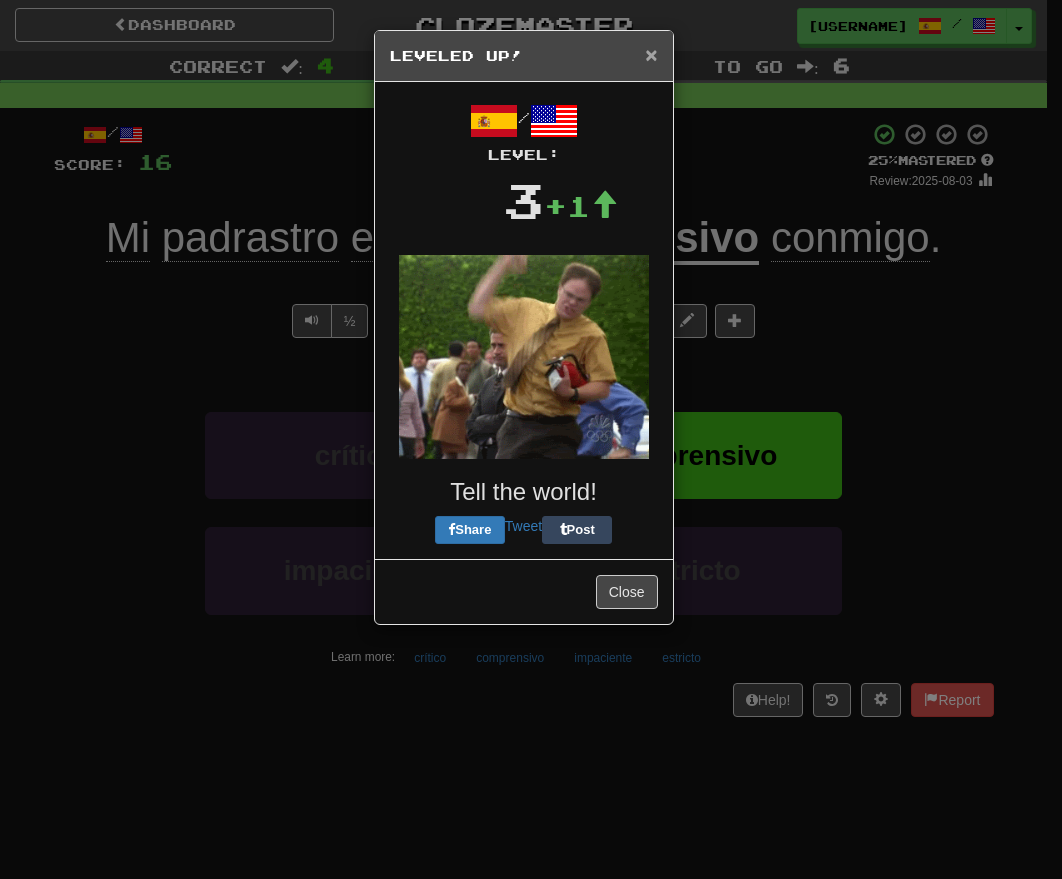 click on "×" at bounding box center (651, 54) 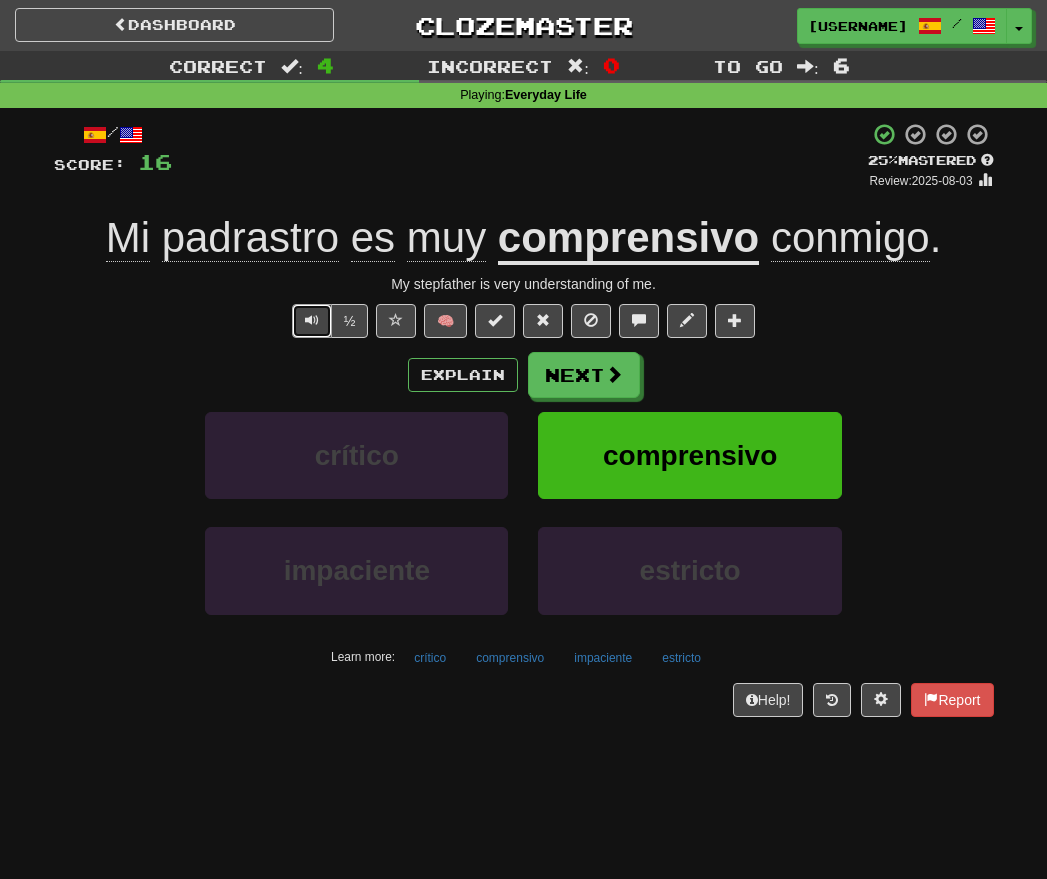 click at bounding box center [312, 320] 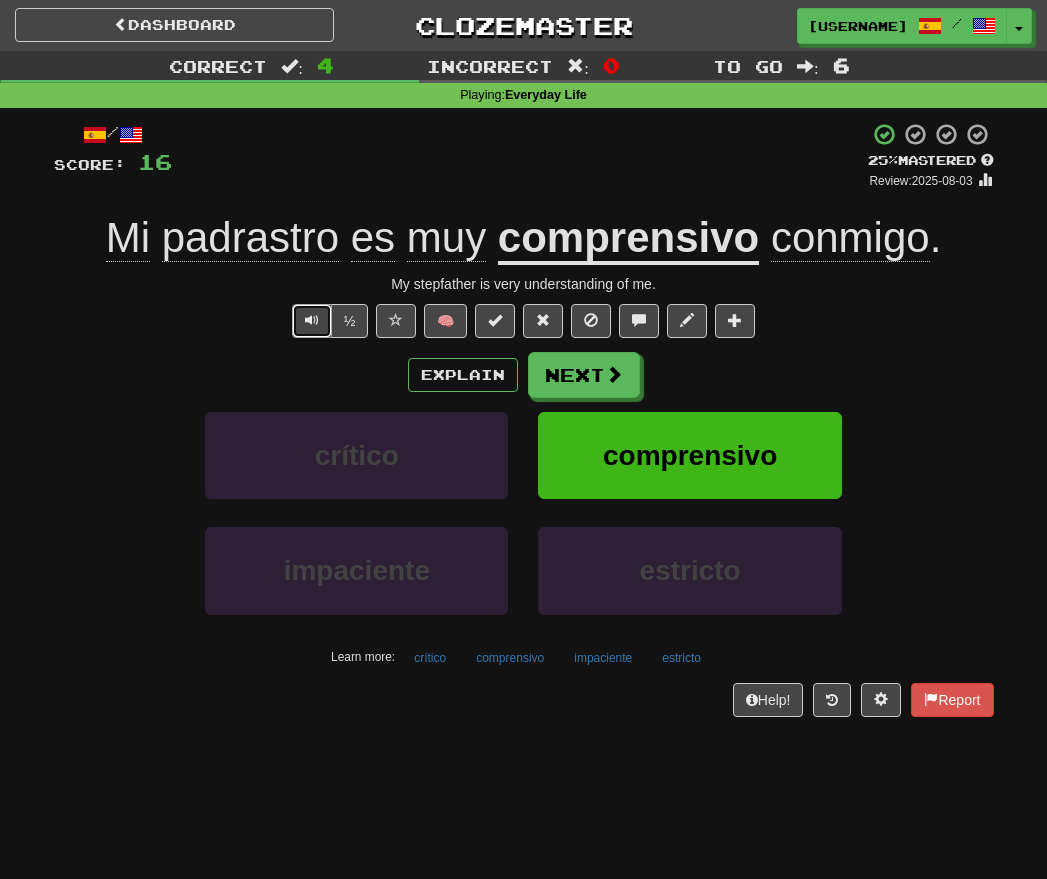click at bounding box center (312, 320) 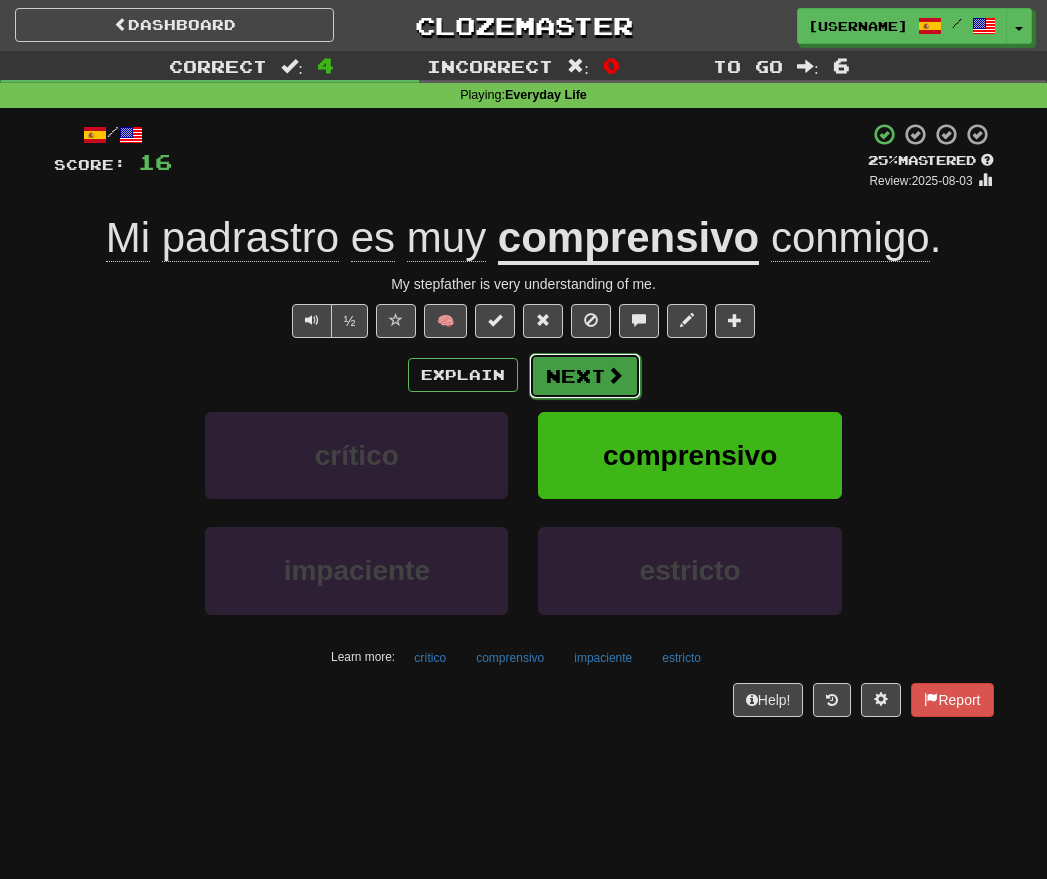 click on "Next" at bounding box center [585, 376] 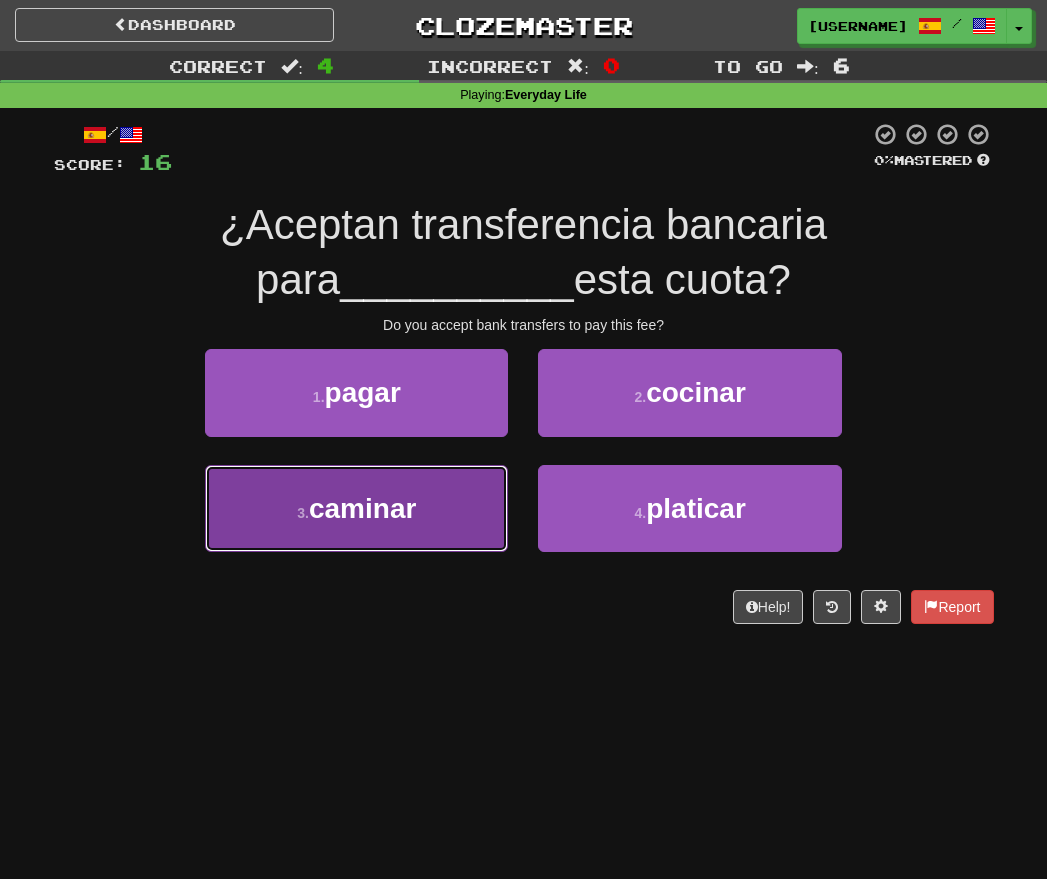 click on "caminar" at bounding box center [362, 508] 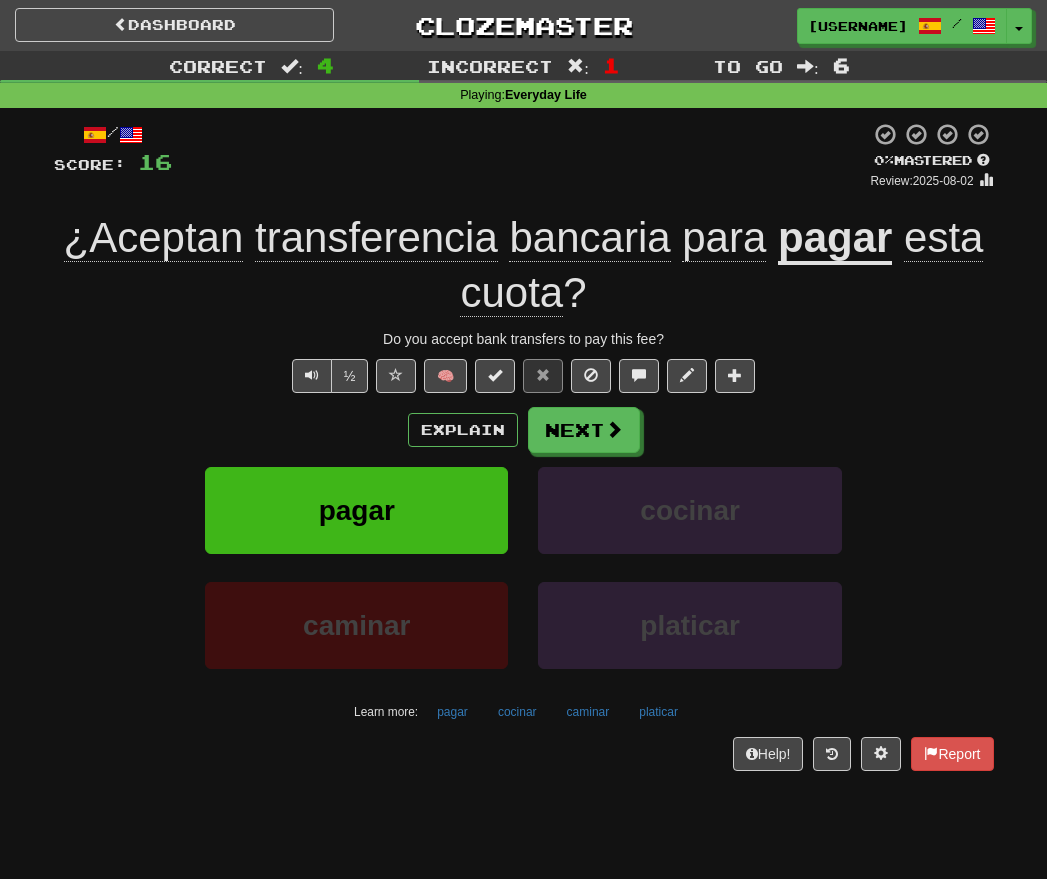 click on "pagar" at bounding box center [835, 239] 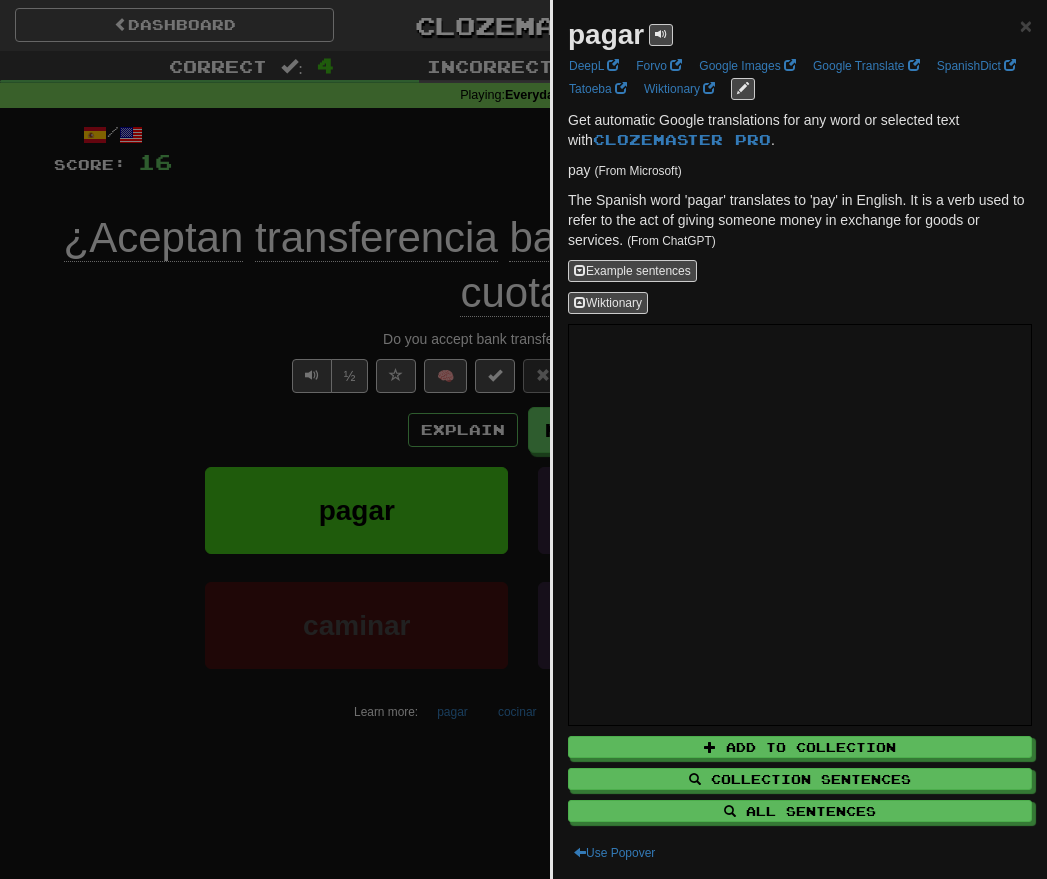 click at bounding box center [523, 439] 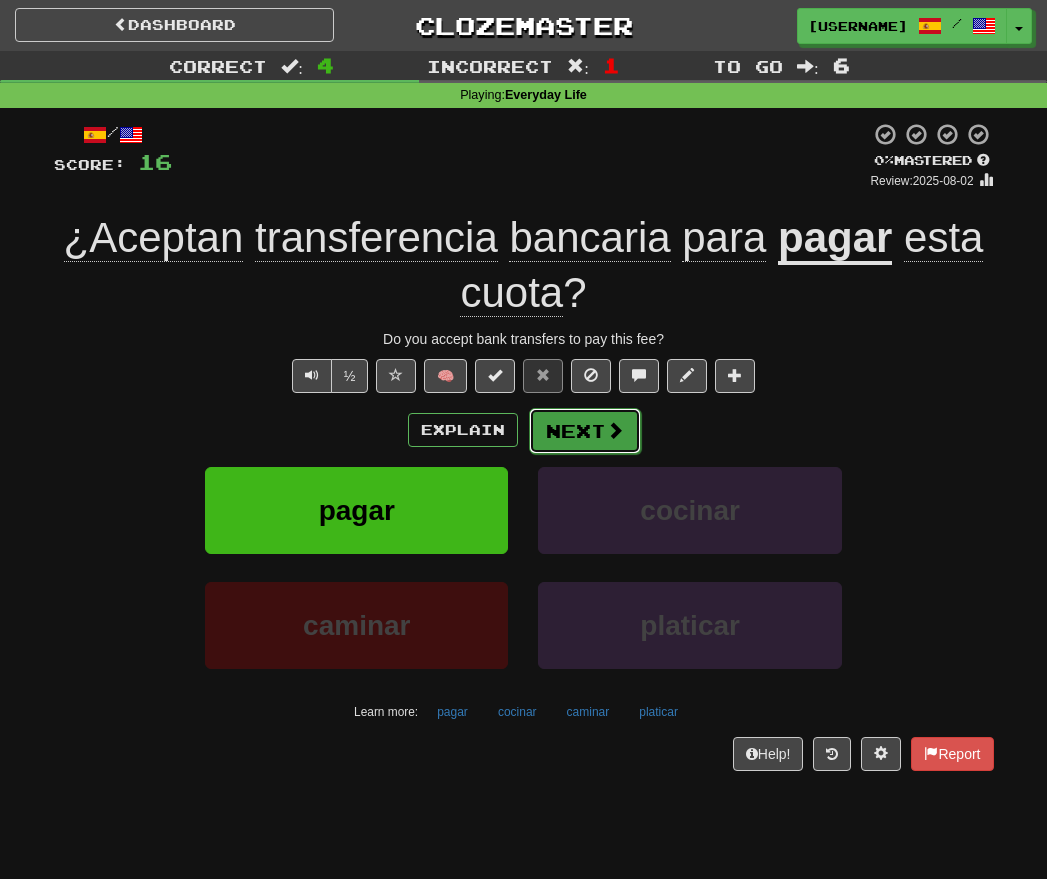 click on "Next" at bounding box center [585, 431] 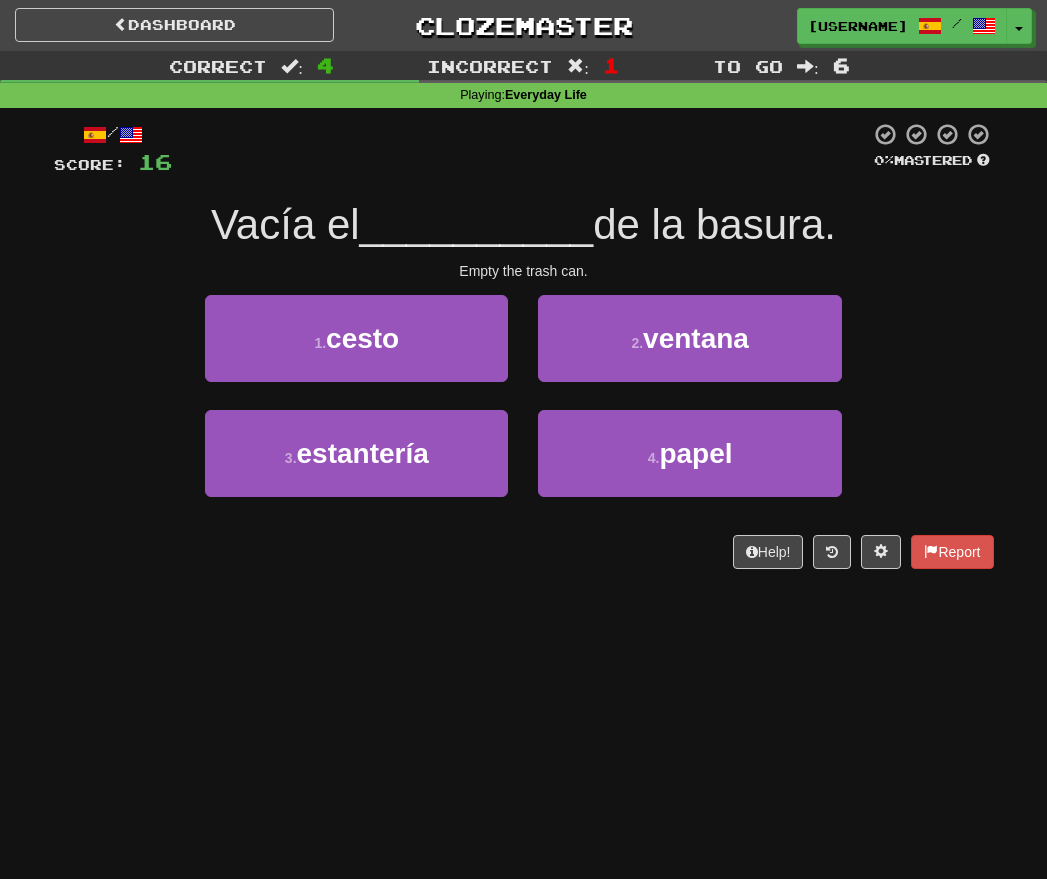 click on "Dashboard
Clozemaster
anjamylife
/
Toggle Dropdown
Dashboard
Leaderboard
Activity Feed
Notifications
Profile
Discussions
Deutsch
/
English
Streak:
0
Review:
20
Points Today: 0
Español
/
English
Streak:
0
Review:
5
Points Today: 0
Languages
Account
Logout
anjamylife
/
Toggle Dropdown
Dashboard
Leaderboard
Activity Feed
Notifications
Profile
Discussions
Deutsch
/
English
Streak:
0
Review:
20
Points Today: 0
Español
/
English
Streak:
0
Review:
5
Points Today: 0
Languages
Account
Logout
clozemaster
Correct   :   4 Incorrect   :   1" at bounding box center (523, 439) 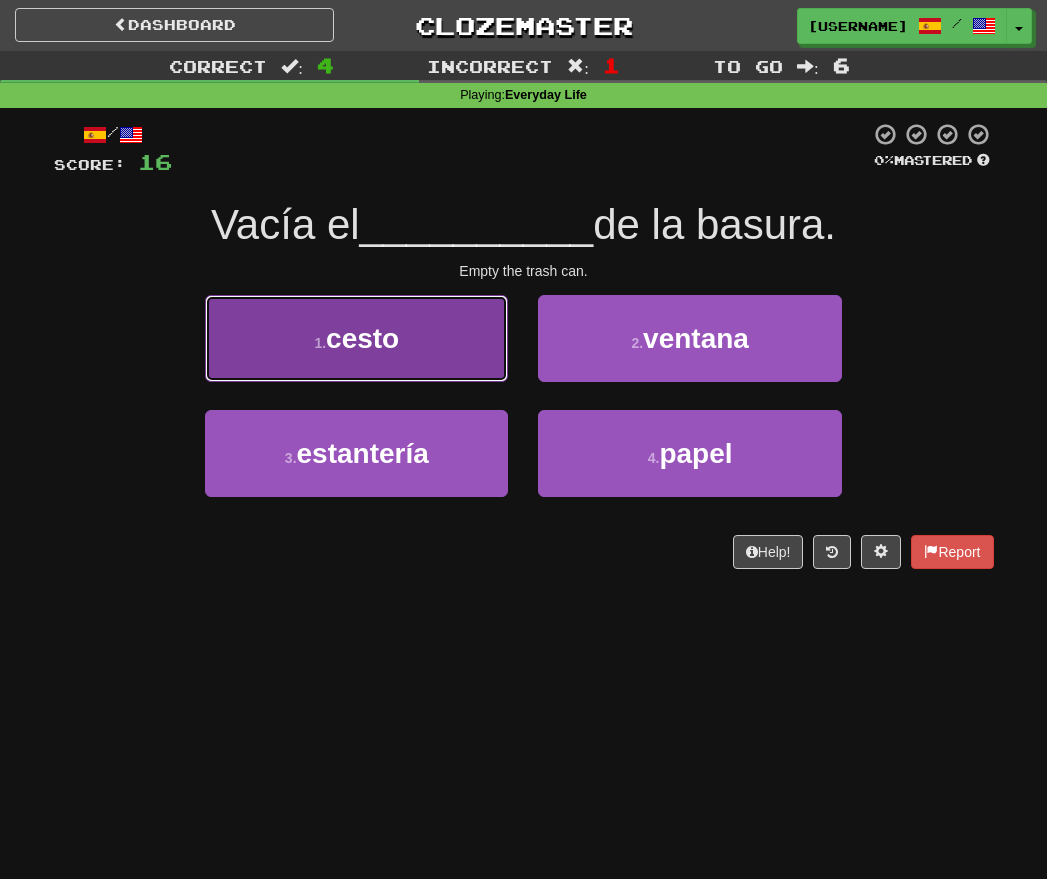 click on "1 .  cesto" at bounding box center (356, 338) 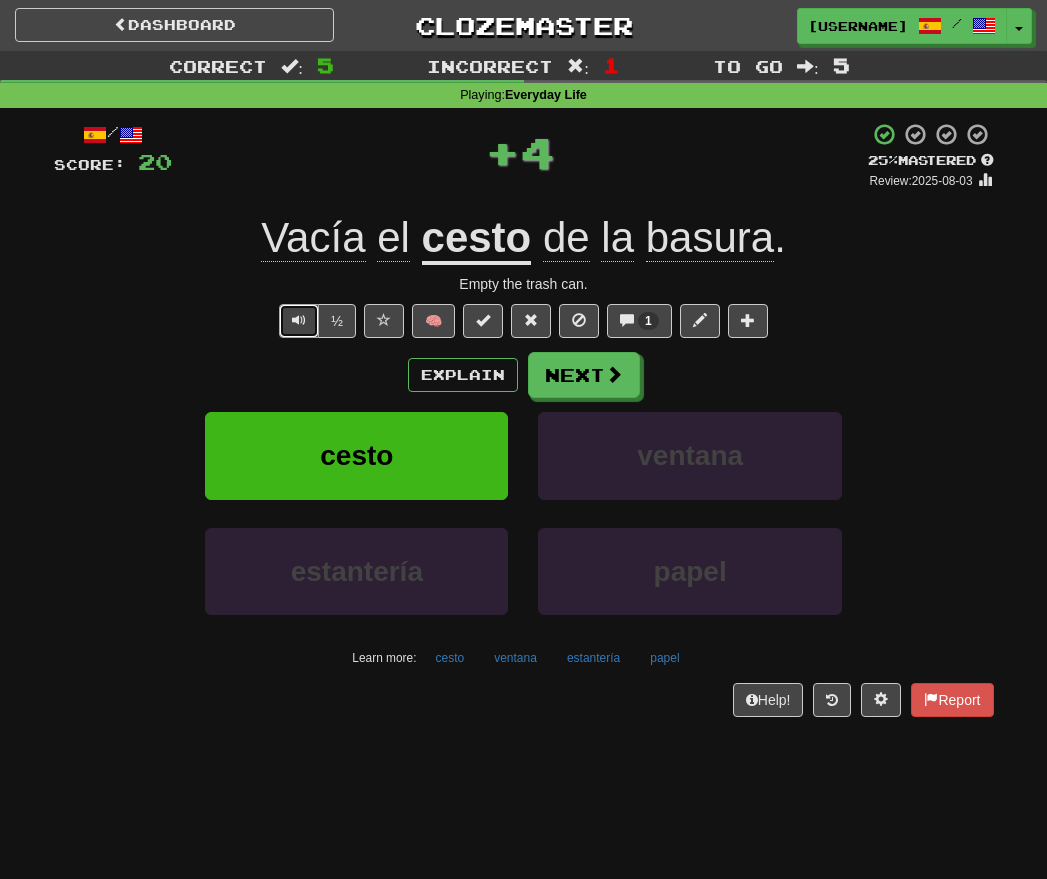 click at bounding box center [299, 320] 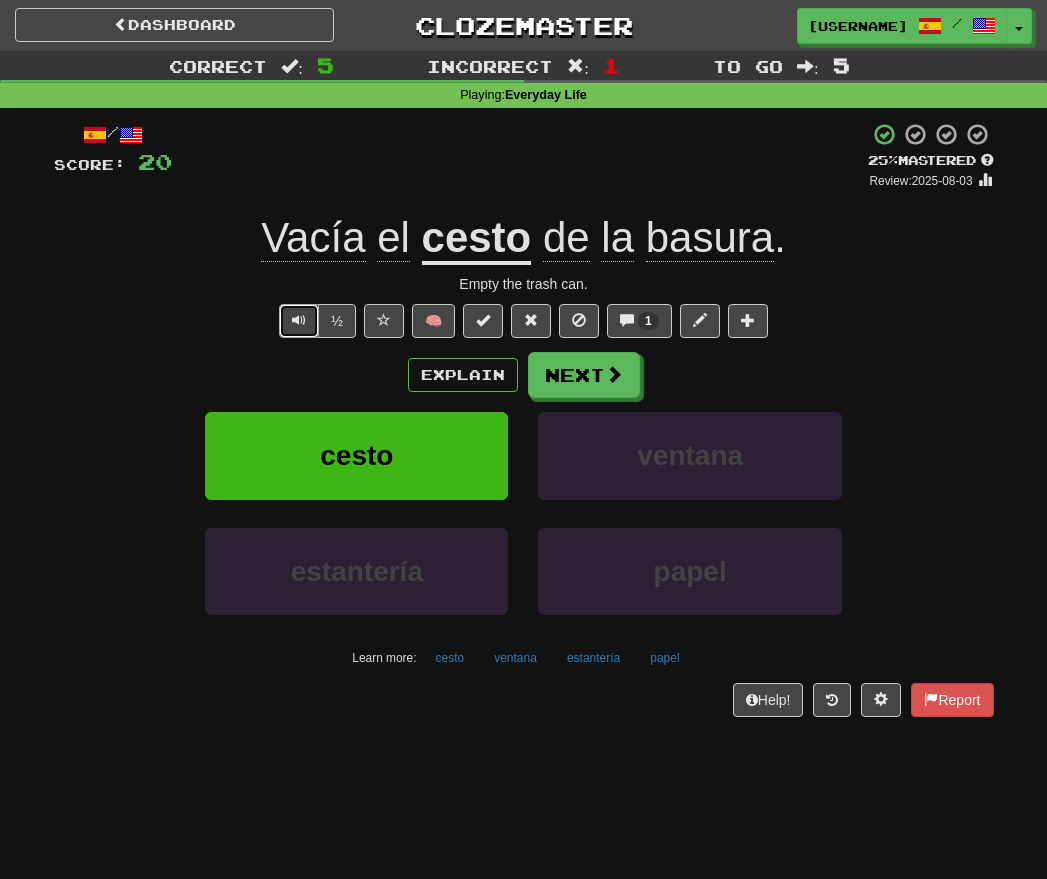 click at bounding box center (299, 321) 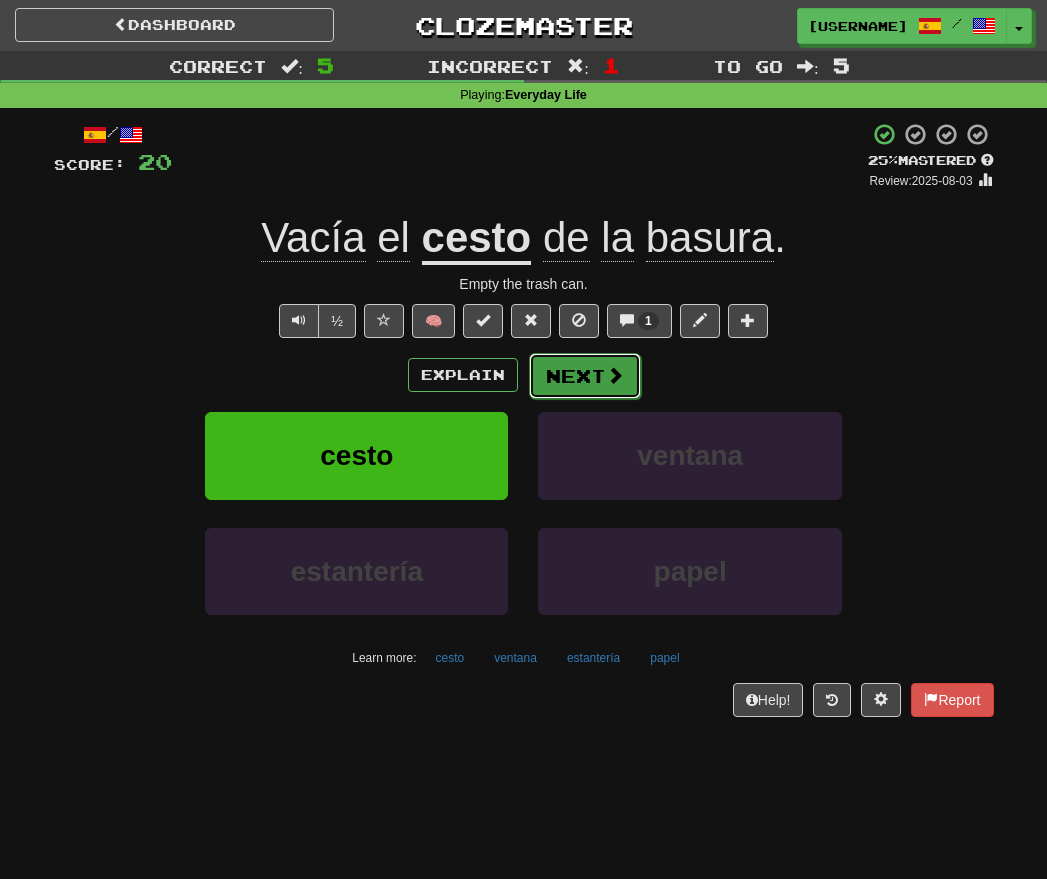 click at bounding box center (615, 375) 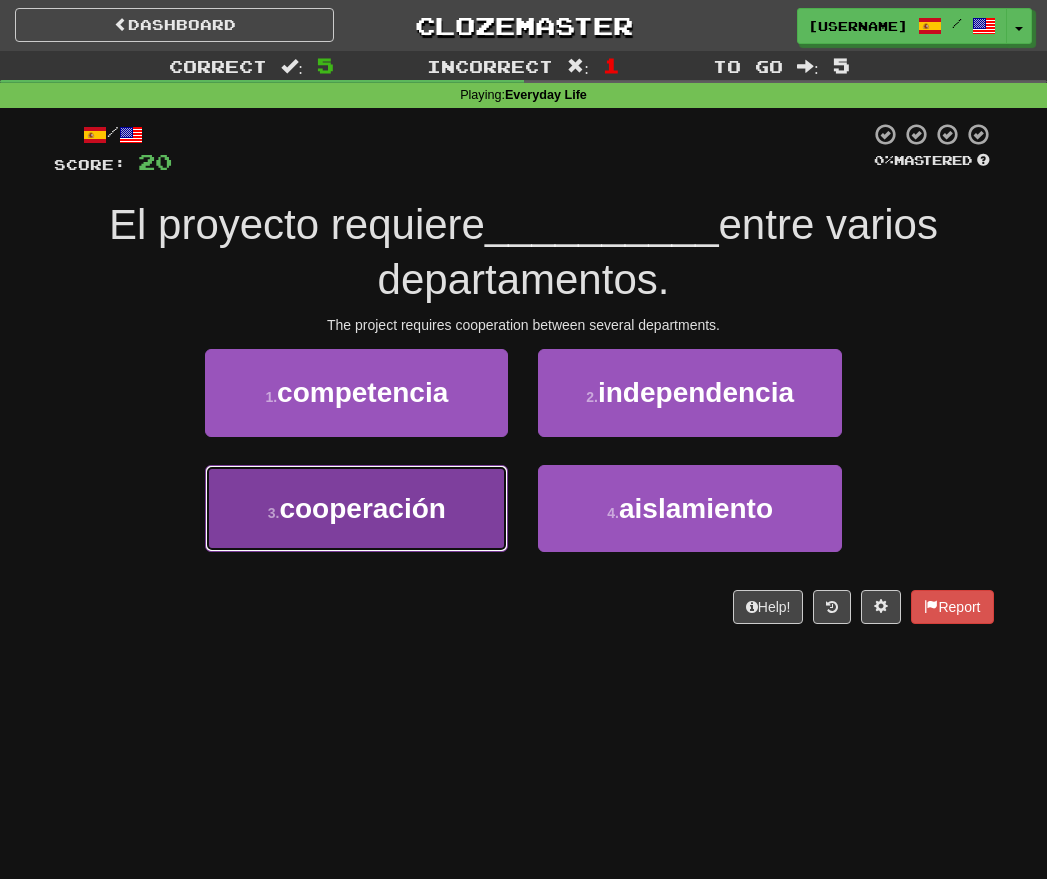 click on "cooperación" at bounding box center [362, 508] 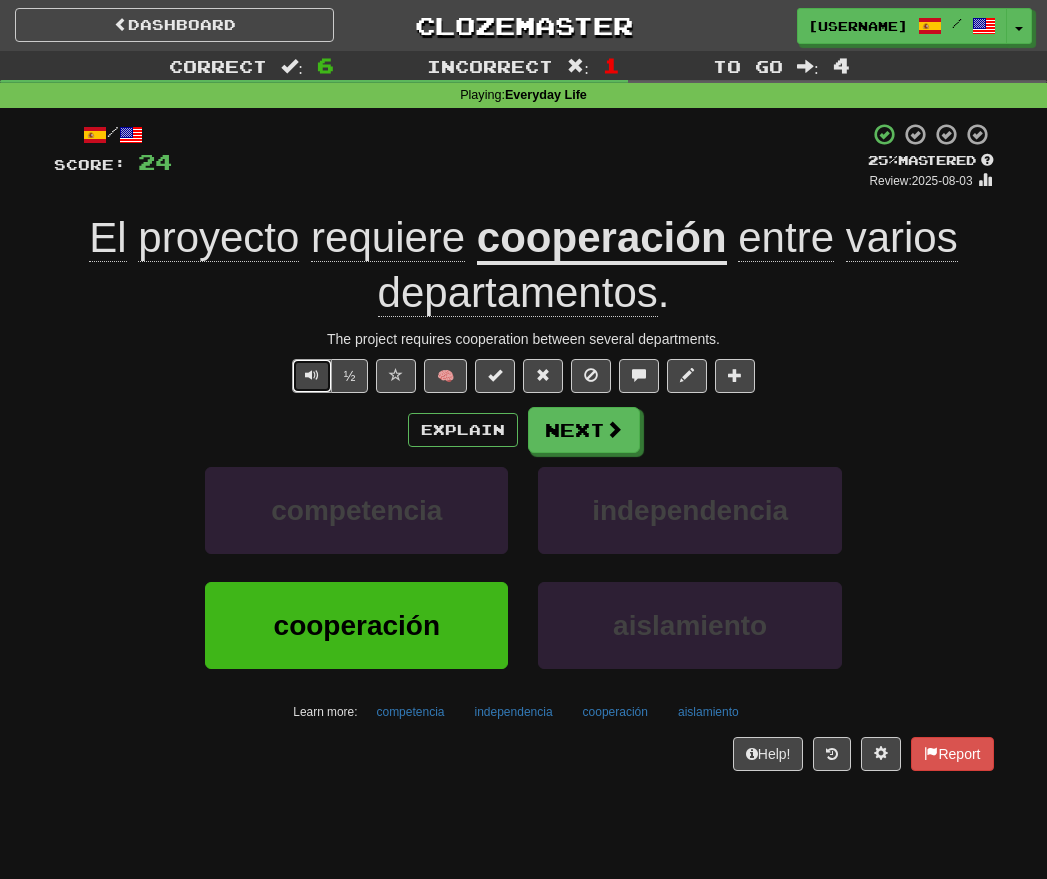 click at bounding box center [312, 376] 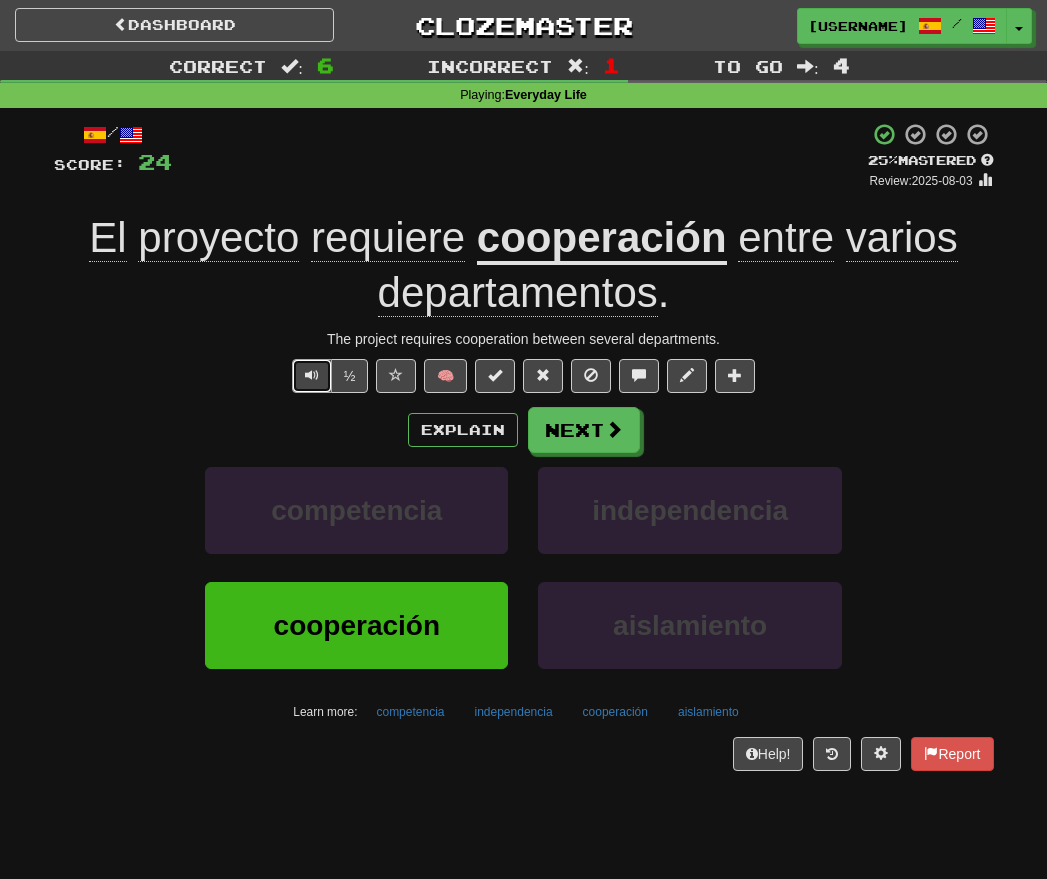 click at bounding box center (312, 376) 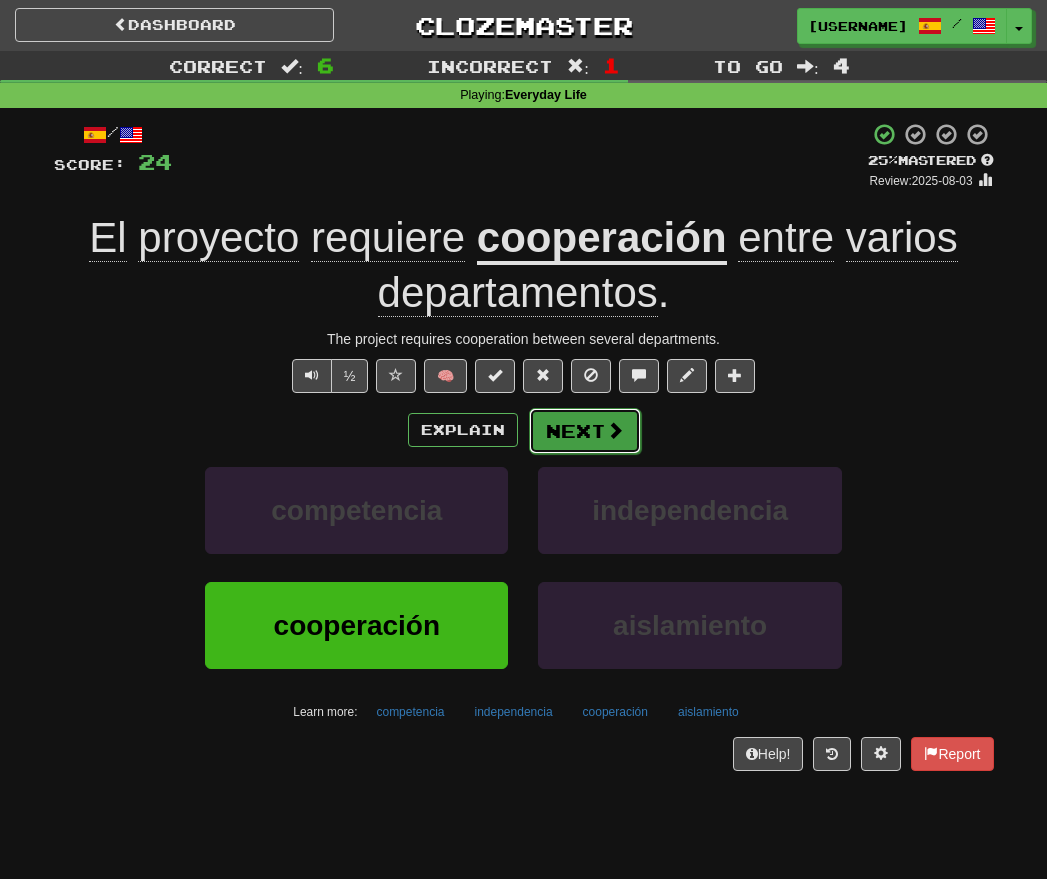 click on "Next" at bounding box center (585, 431) 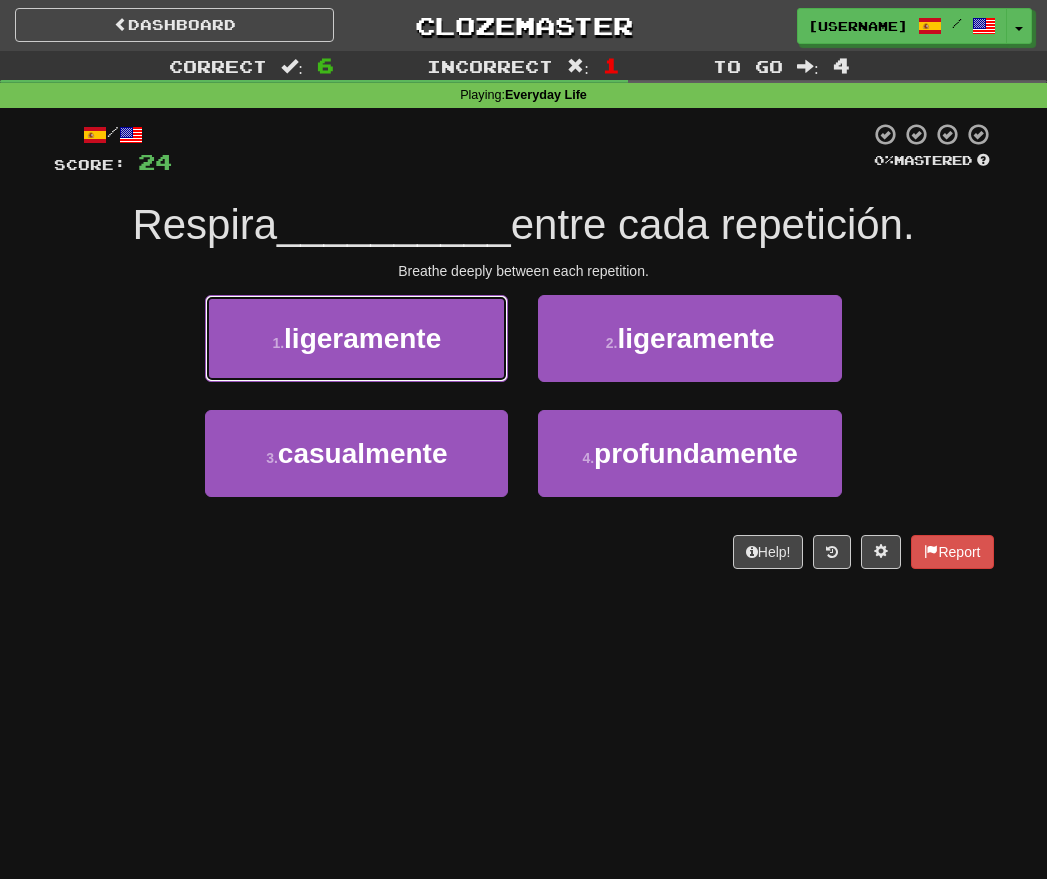 click on "ligeramente" at bounding box center [362, 338] 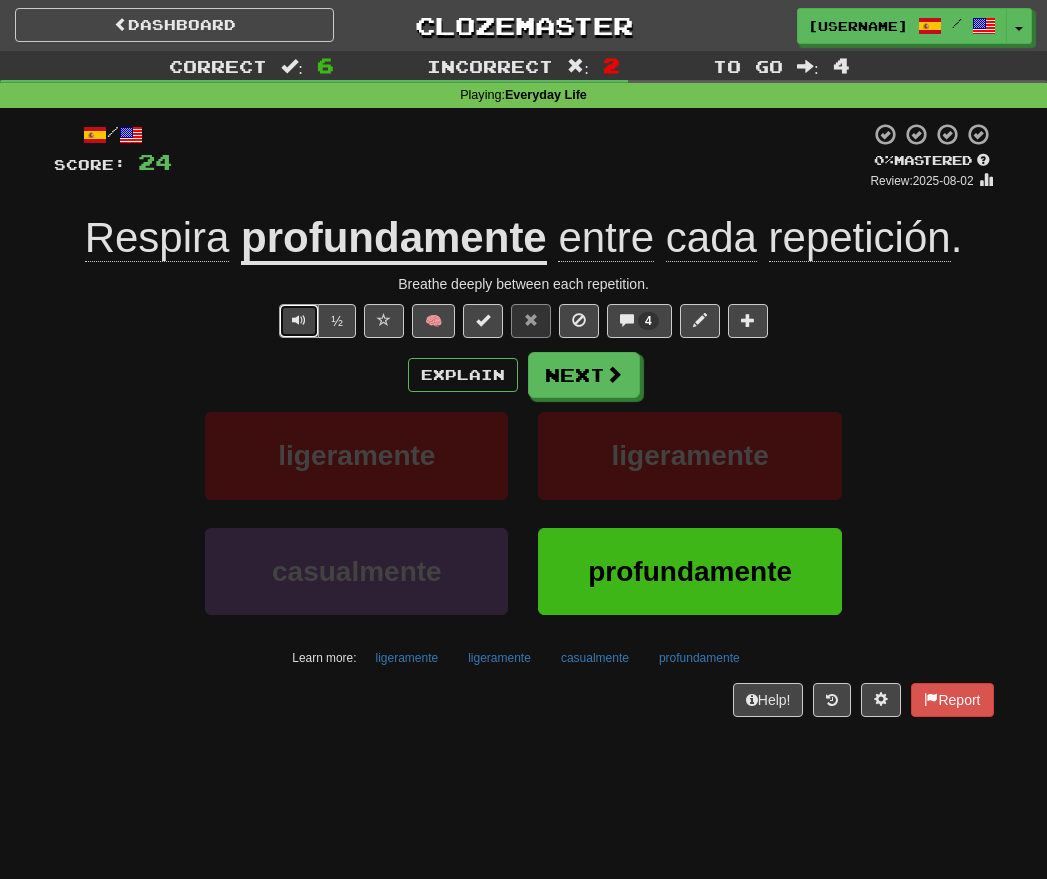 click at bounding box center [299, 320] 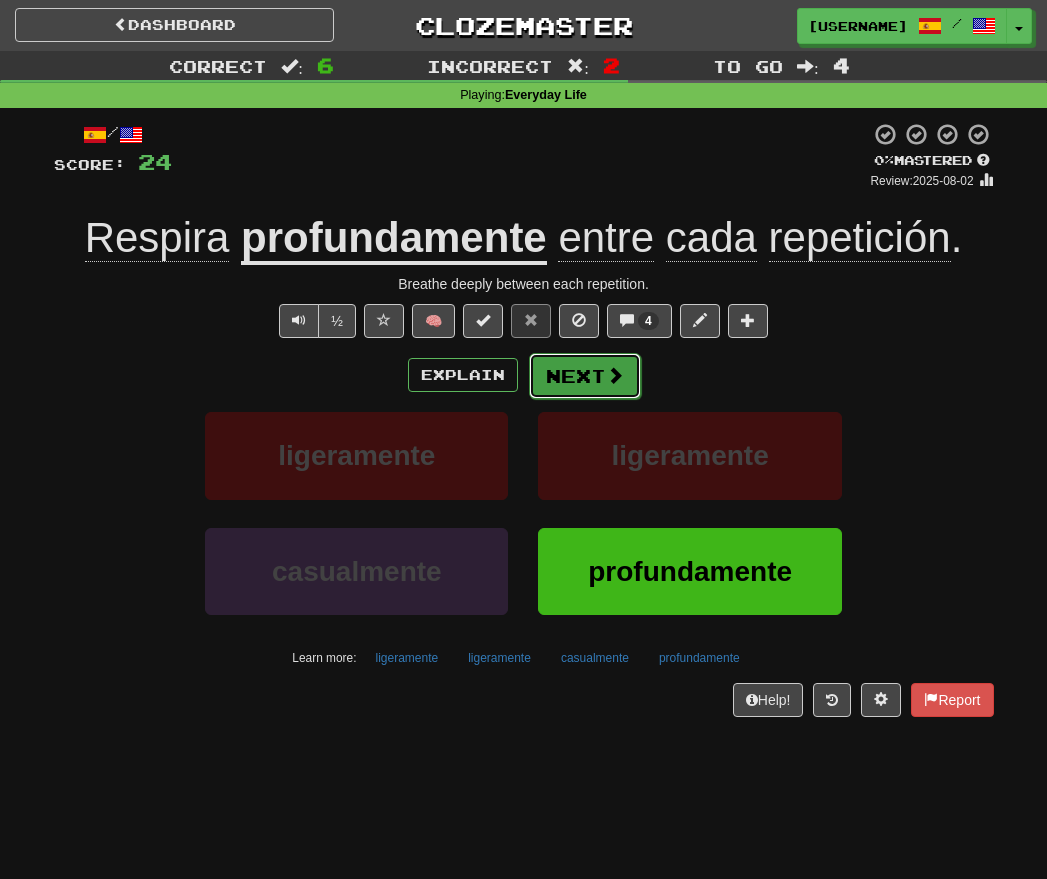 click at bounding box center [615, 375] 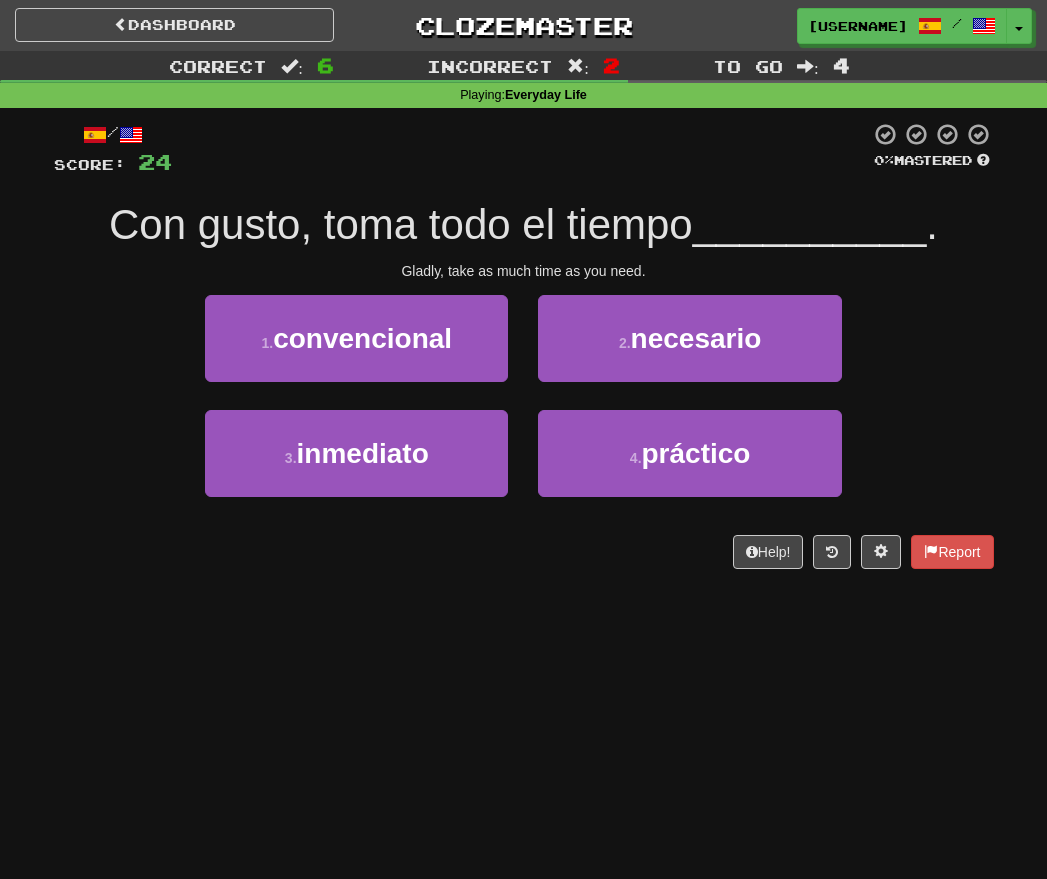 click on "Dashboard
Clozemaster
[USERNAME]
/
Toggle Dropdown
Dashboard
Leaderboard
Activity Feed
Notifications
Profile
Discussions
Deutsch
/
English
Streak:
0
Review:
20
Points Today: 0
Español
/
English
Streak:
0
Review:
5
Points Today: 0
Languages
Account
Logout
[USERNAME]
/
Toggle Dropdown
Dashboard
Leaderboard
Activity Feed
Notifications
Profile
Discussions
Deutsch
/
English
Streak:
0
Review:
20
Points Today: 0
Español
/
English
Streak:
0
Review:
5
Points Today: 0
Languages
Account
Logout
clozemaster
Correct   :   6 Incorrect   :   2" at bounding box center (523, 439) 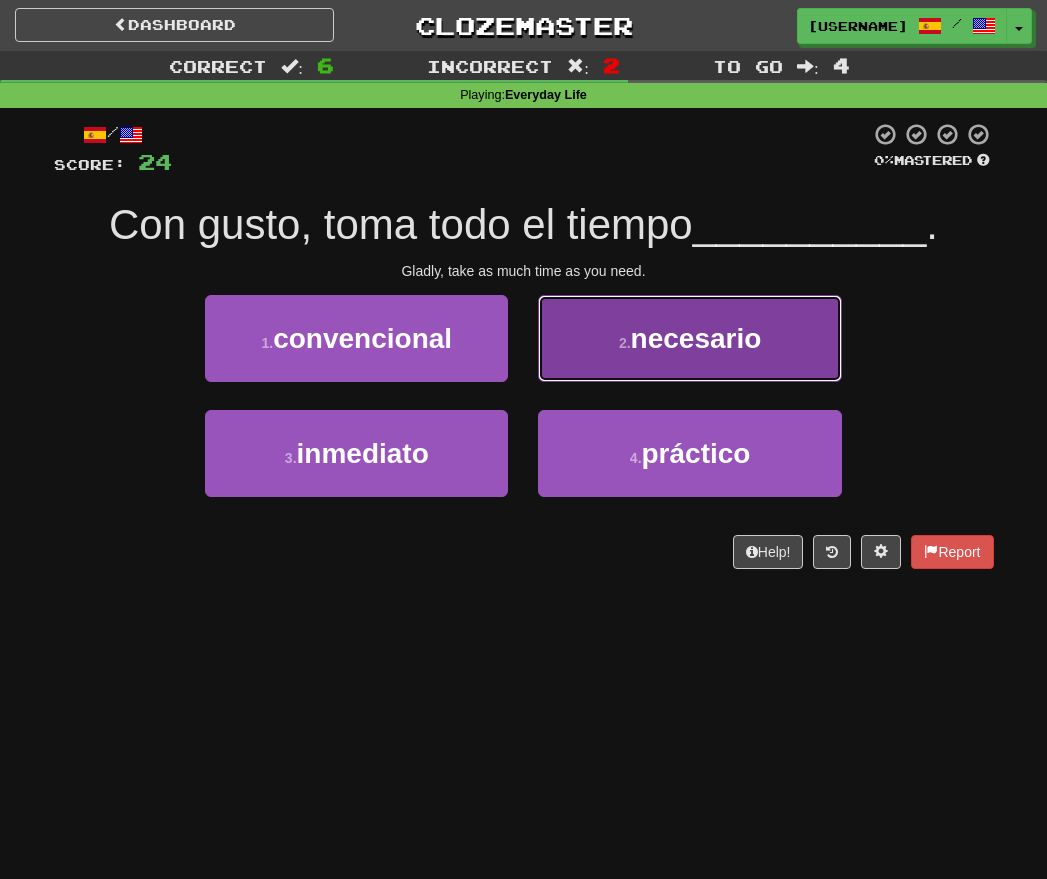 click on "necesario" at bounding box center (696, 338) 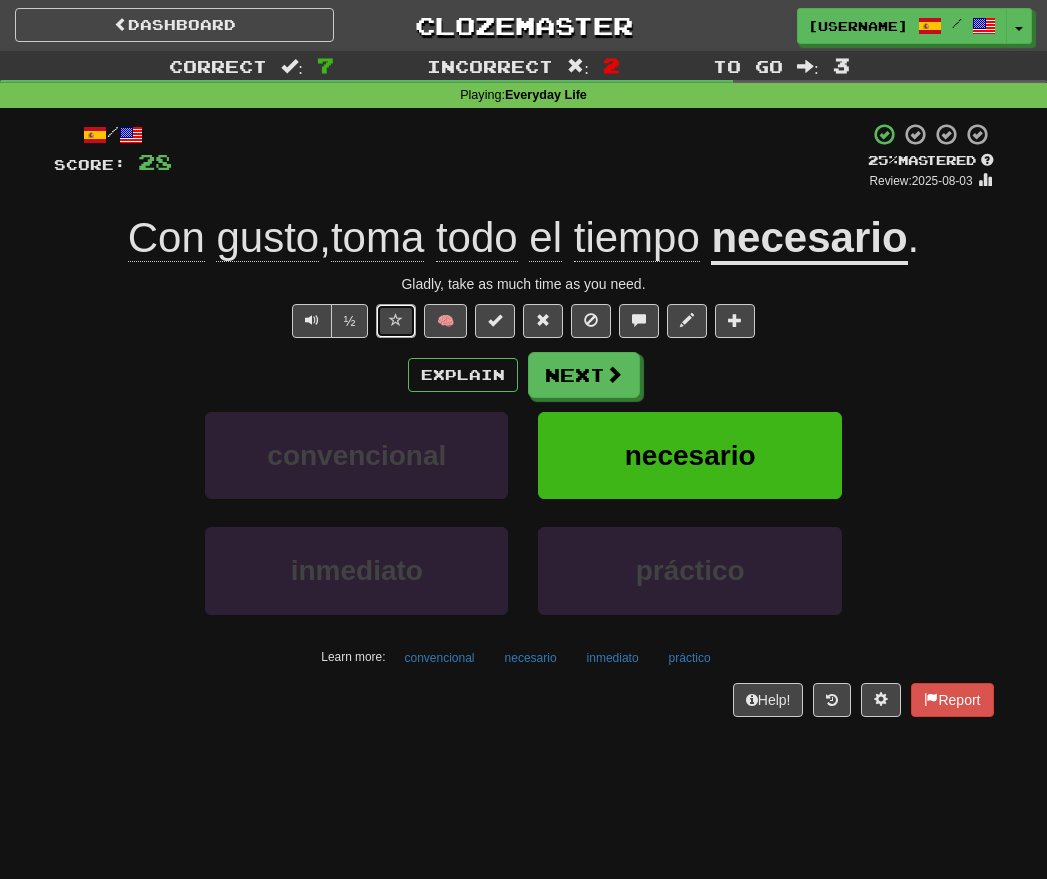 click at bounding box center (396, 321) 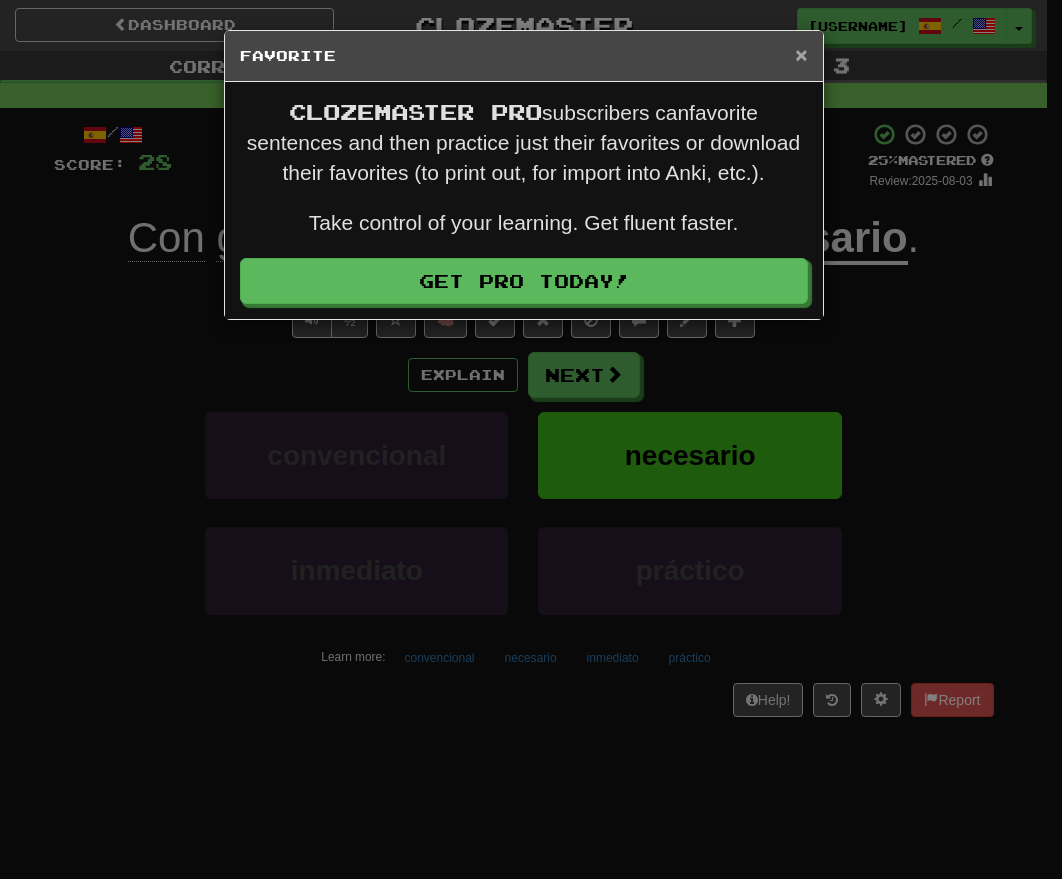 click on "×" at bounding box center (801, 54) 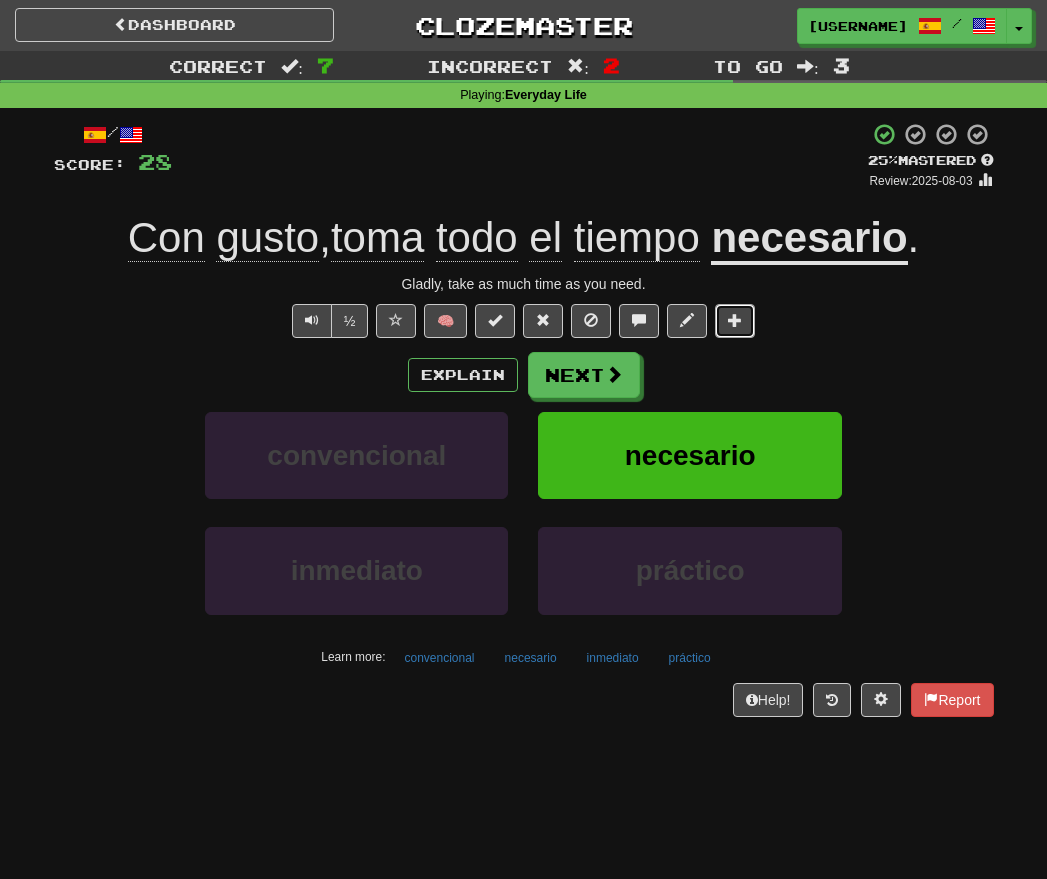 click at bounding box center [735, 320] 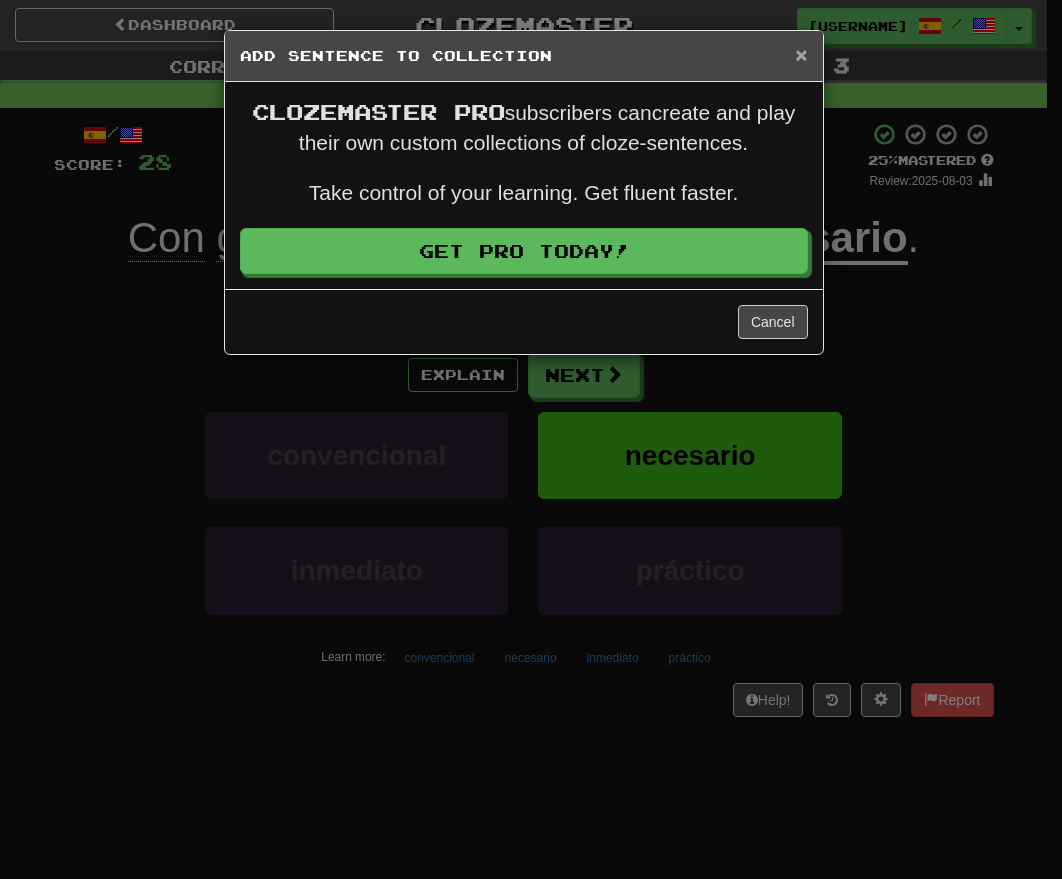 click on "×" at bounding box center [801, 54] 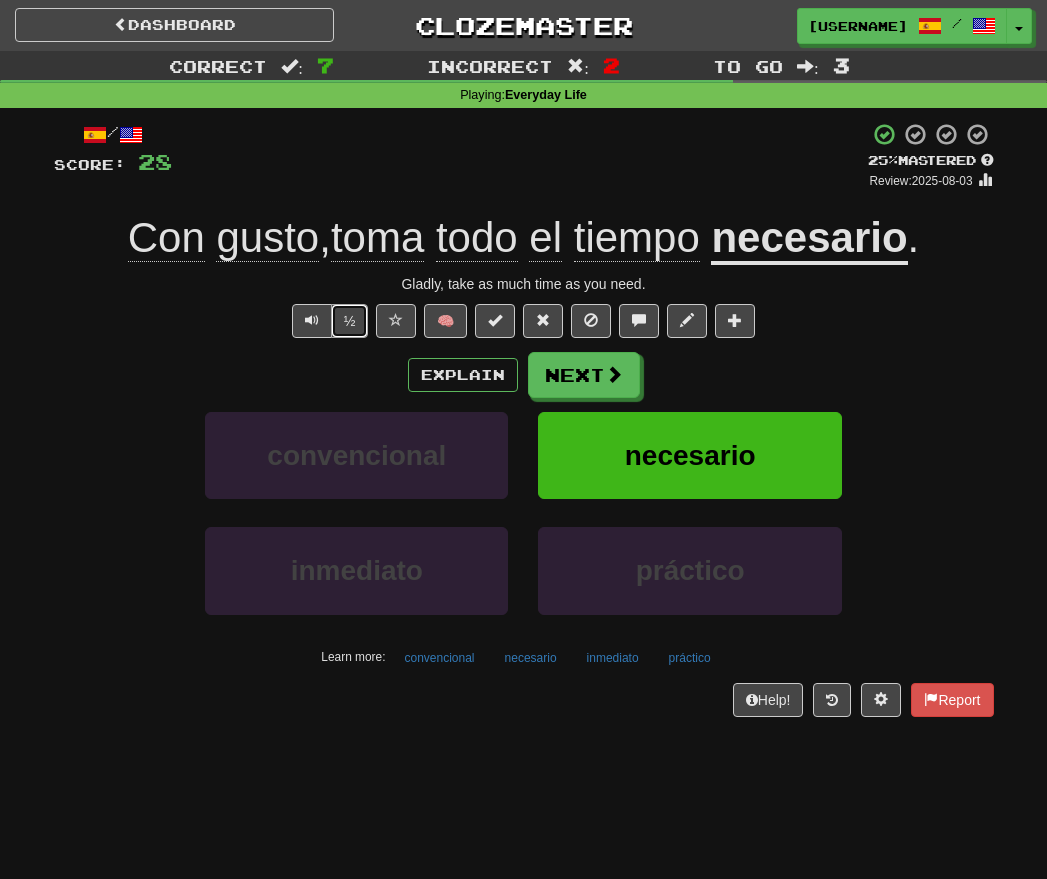 click on "½" at bounding box center (350, 321) 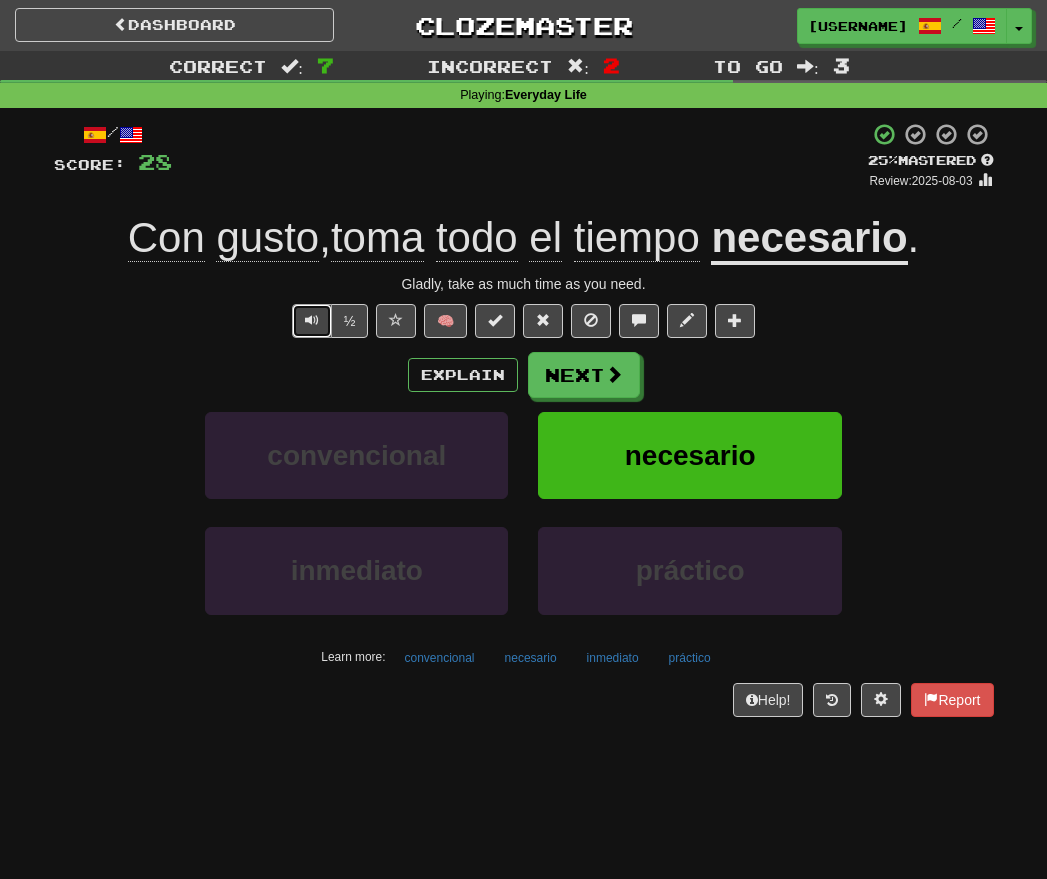 click at bounding box center [312, 320] 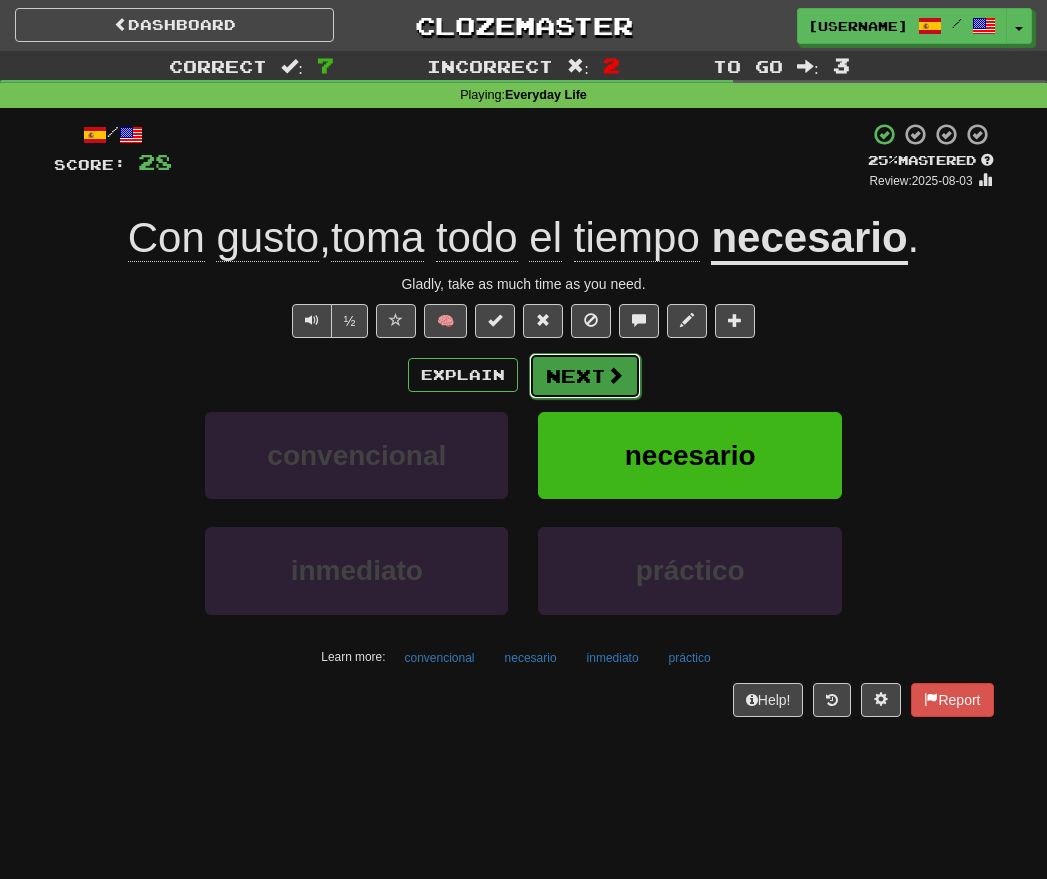 click on "Next" at bounding box center (585, 376) 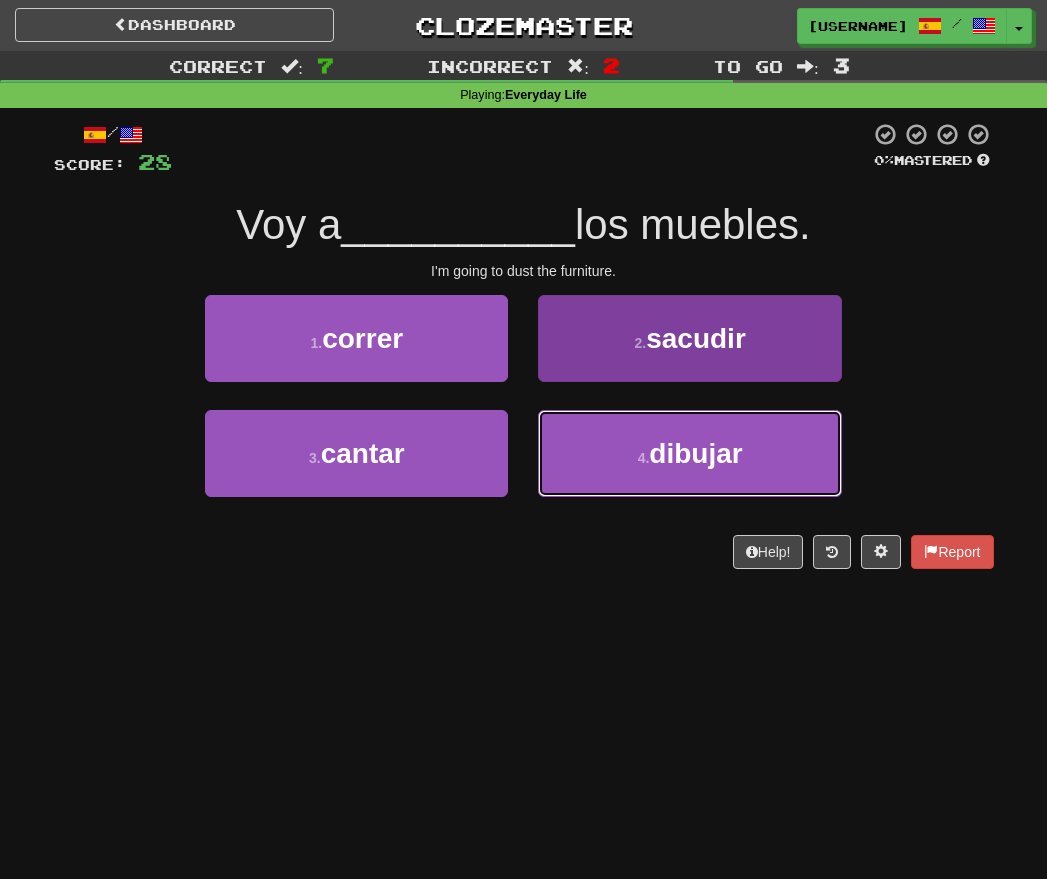 drag, startPoint x: 735, startPoint y: 457, endPoint x: 742, endPoint y: 470, distance: 14.764823 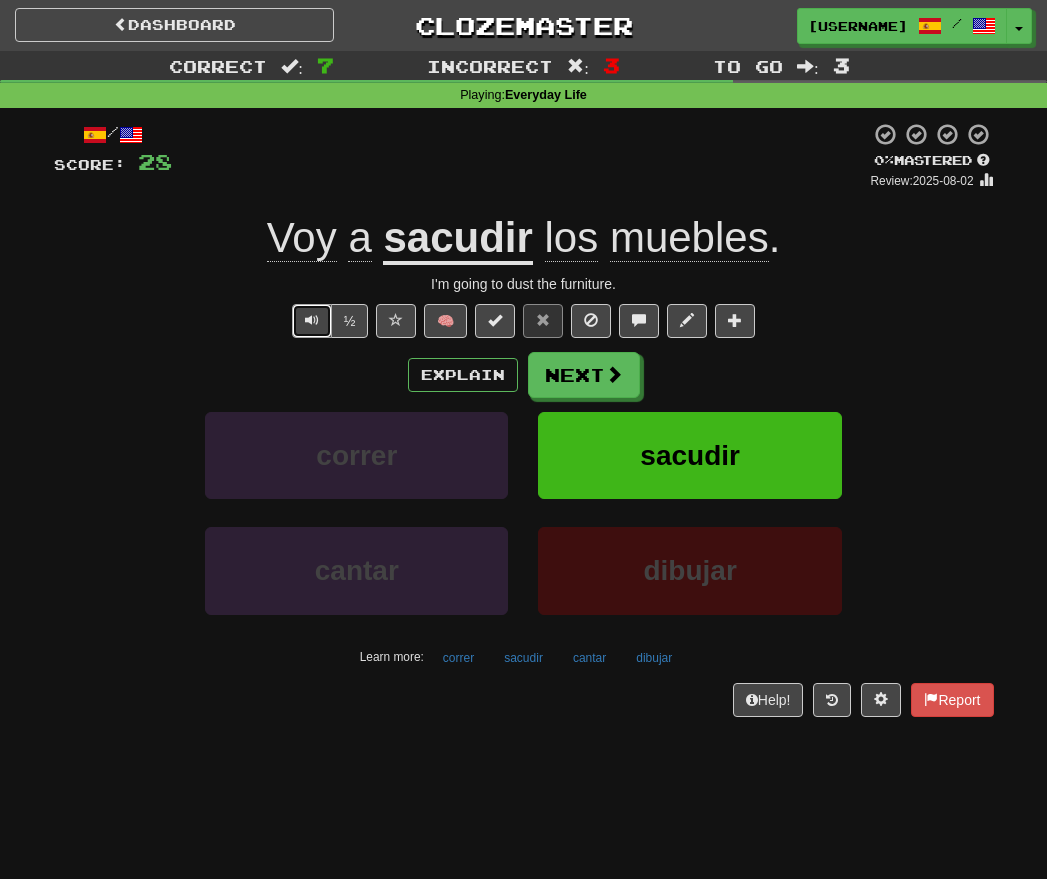 click at bounding box center [312, 321] 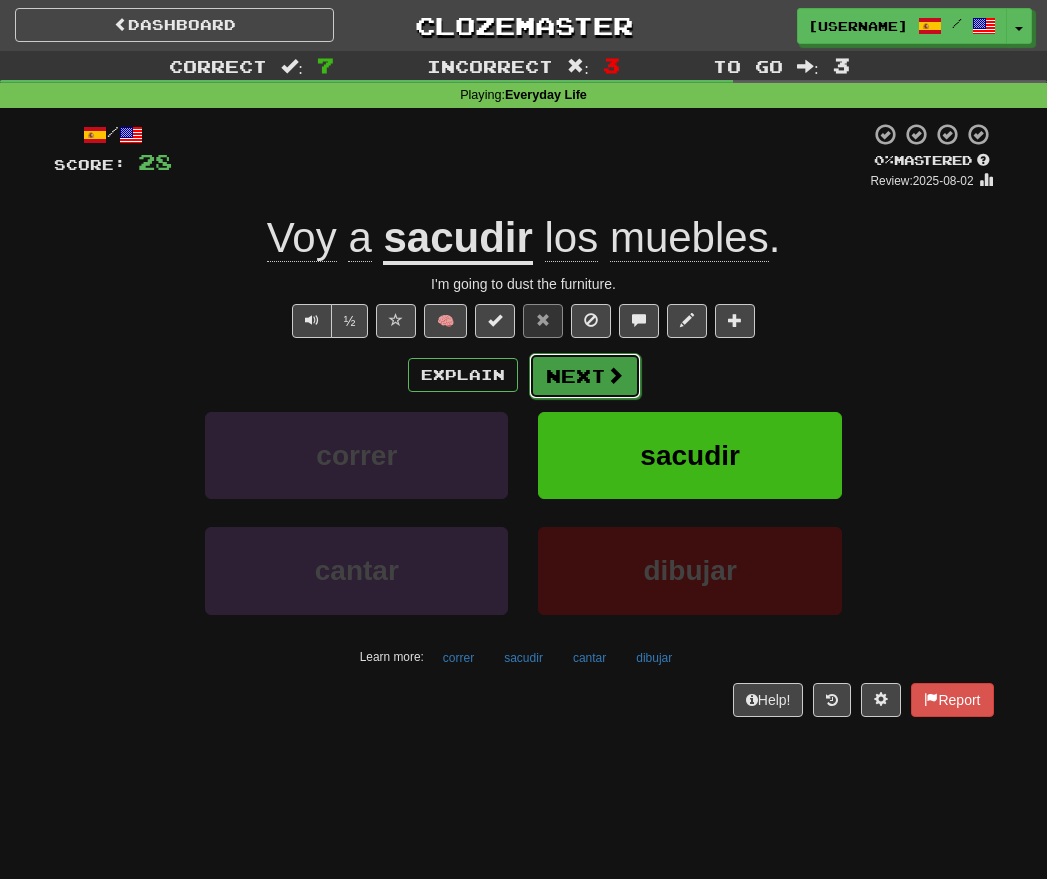click on "Next" at bounding box center (585, 376) 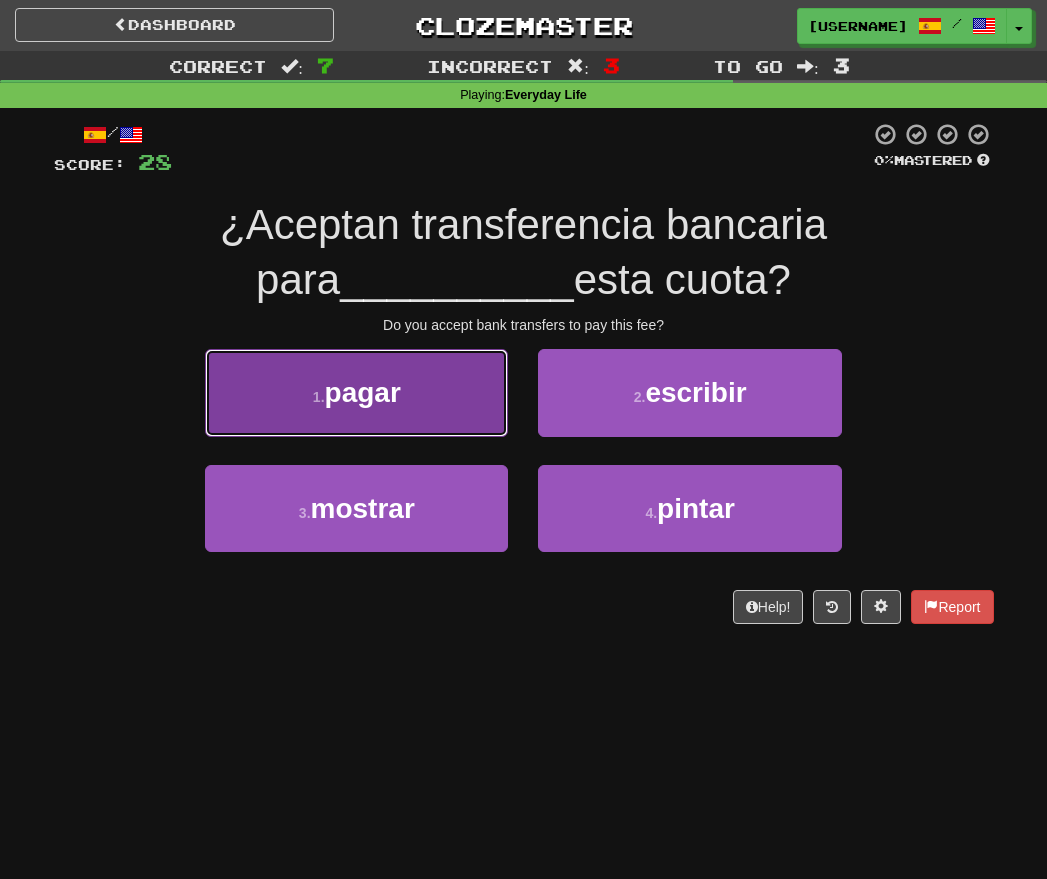 click on "pagar" at bounding box center [363, 392] 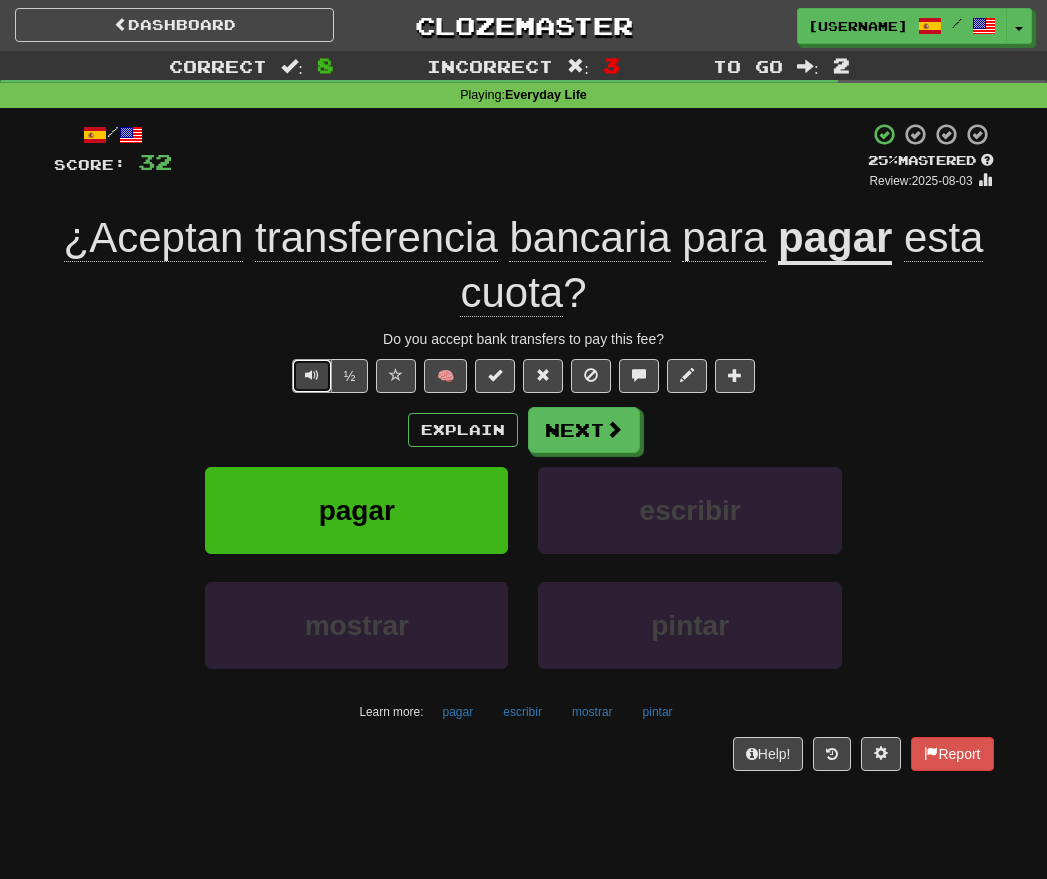 click at bounding box center [312, 375] 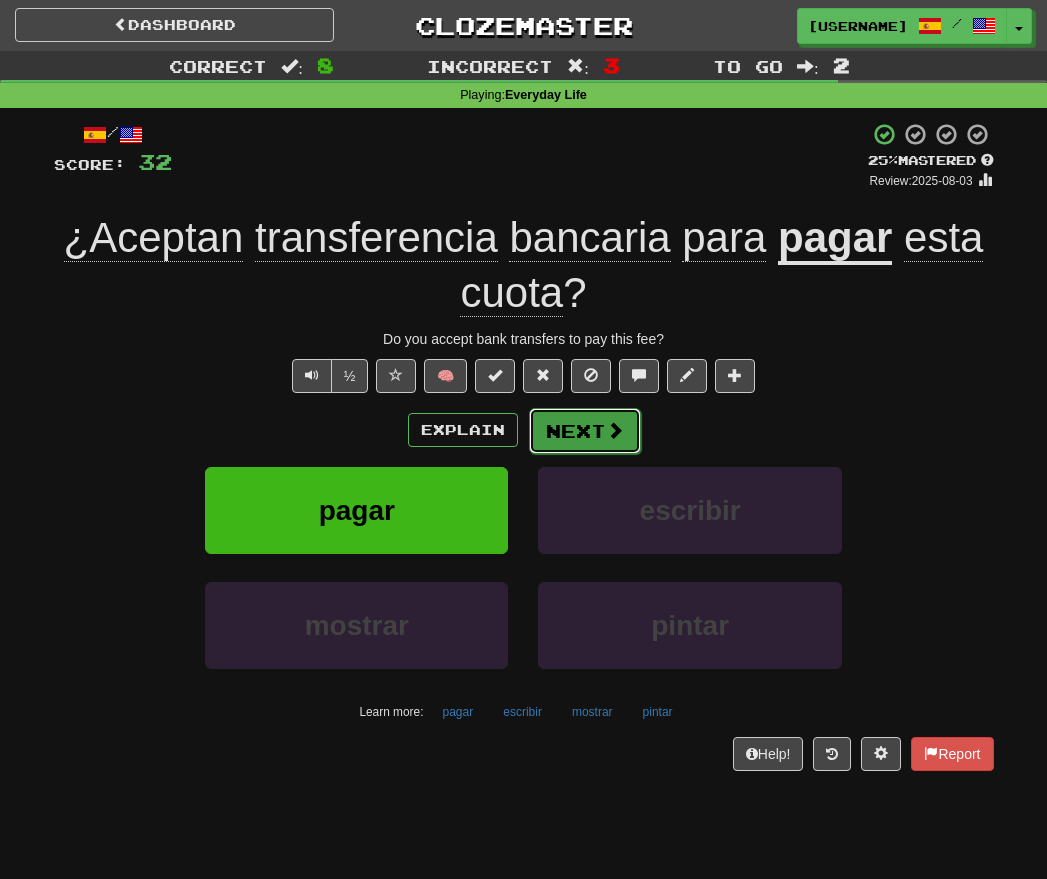 click on "Next" at bounding box center (585, 431) 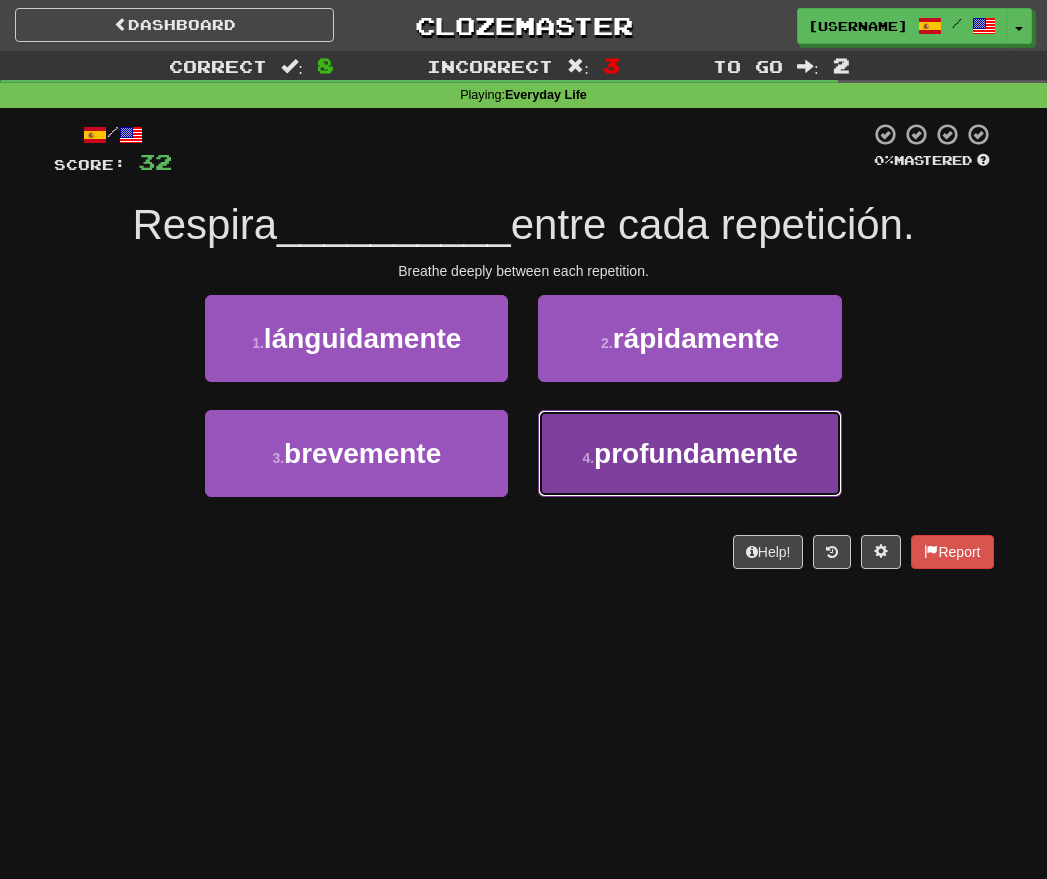 click on "profundamente" at bounding box center (696, 453) 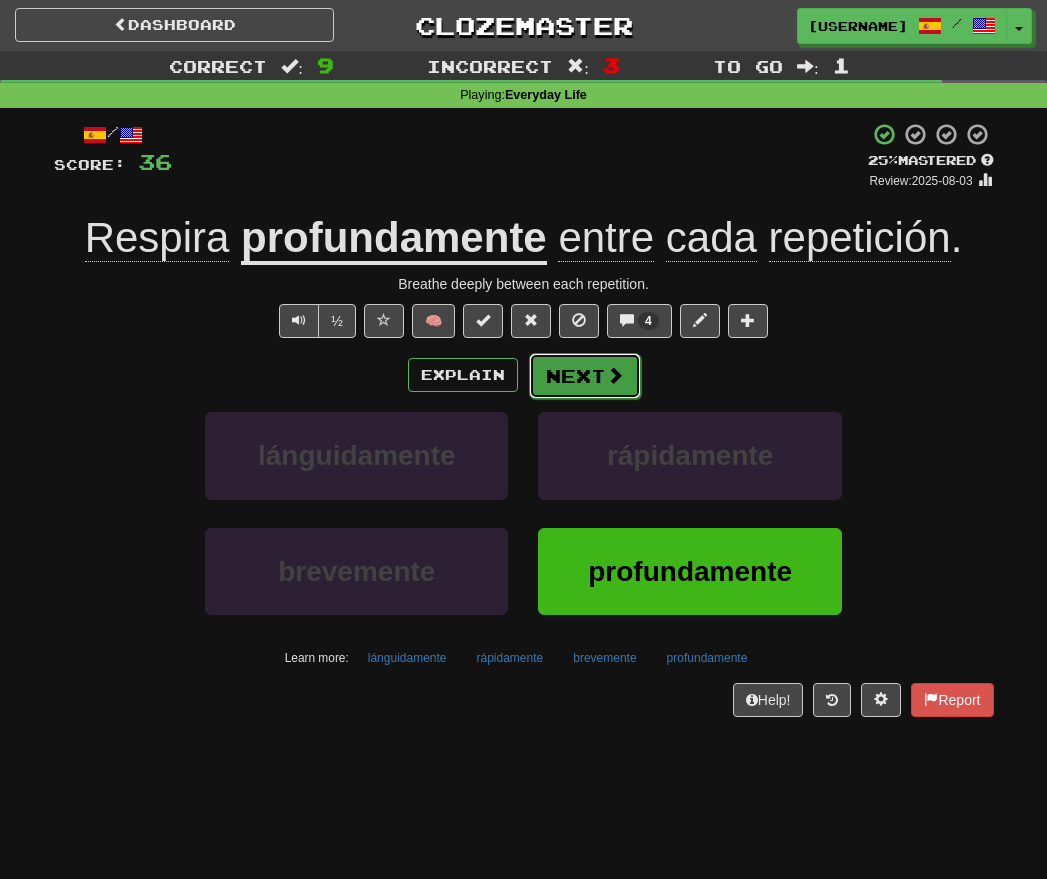 click on "Next" at bounding box center (585, 376) 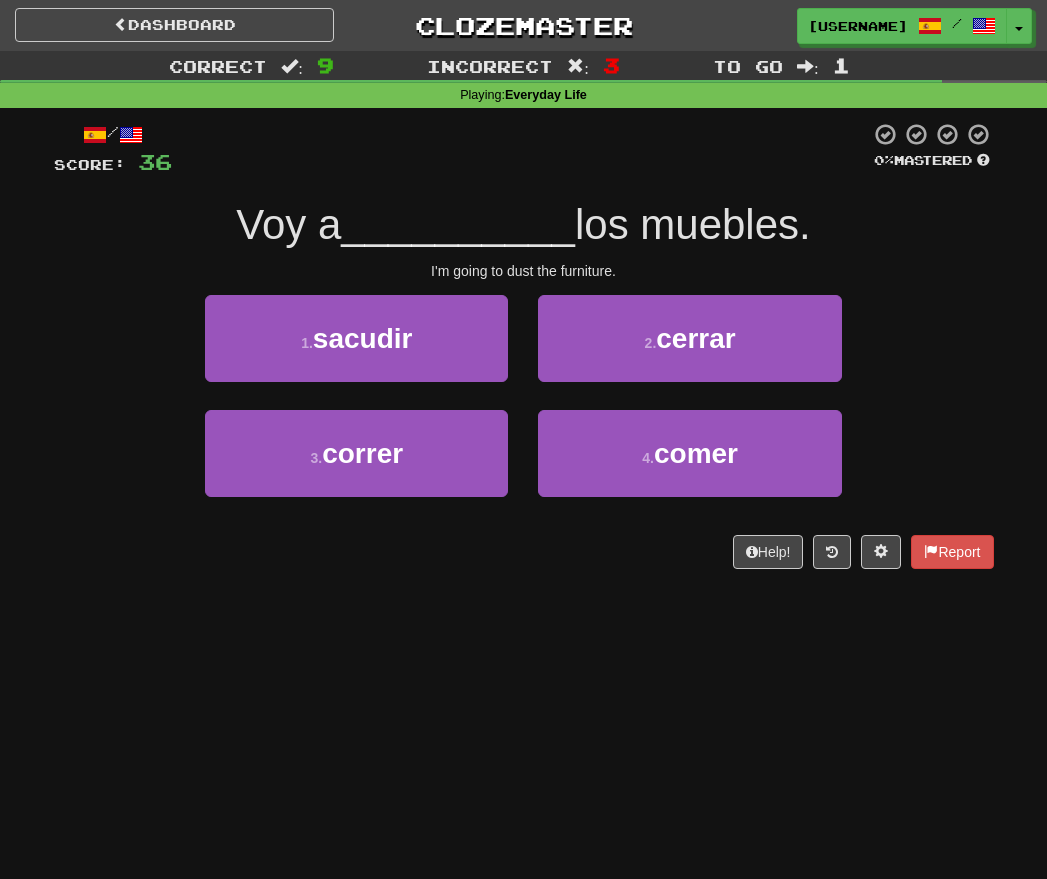 drag, startPoint x: 359, startPoint y: 762, endPoint x: 251, endPoint y: 734, distance: 111.5706 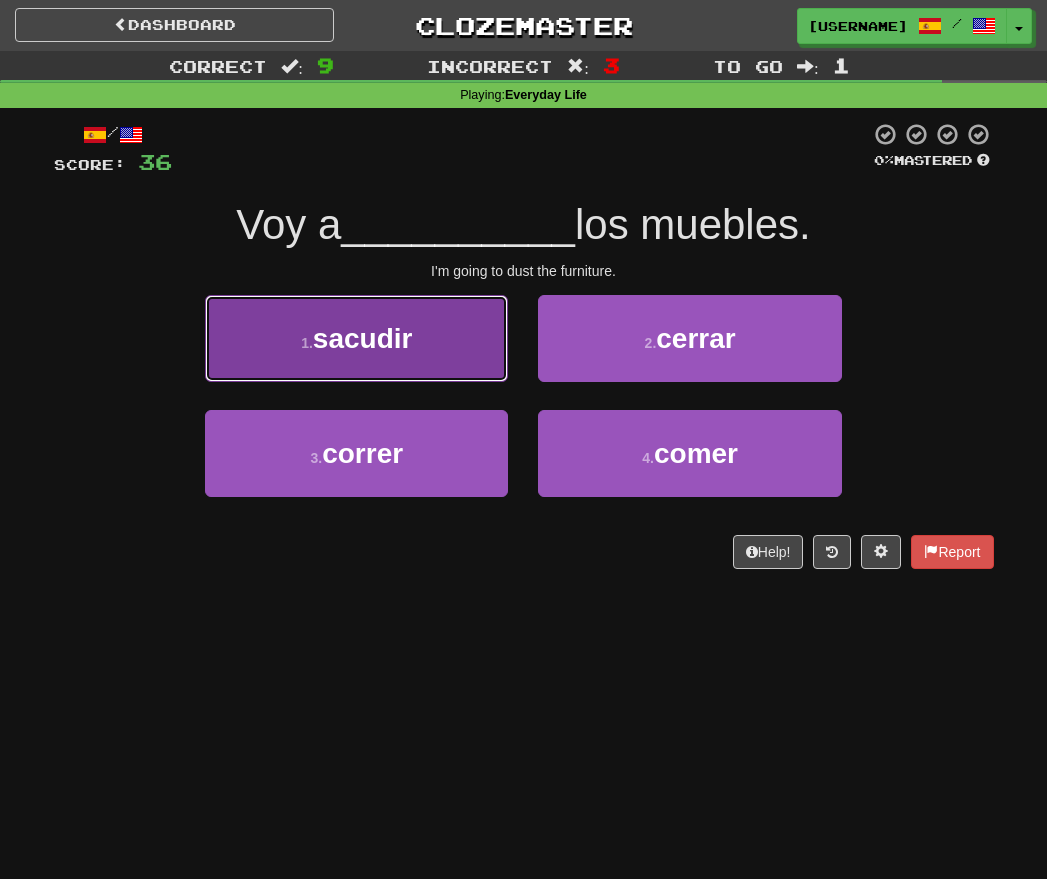 click on "1 .  sacudir" at bounding box center (356, 338) 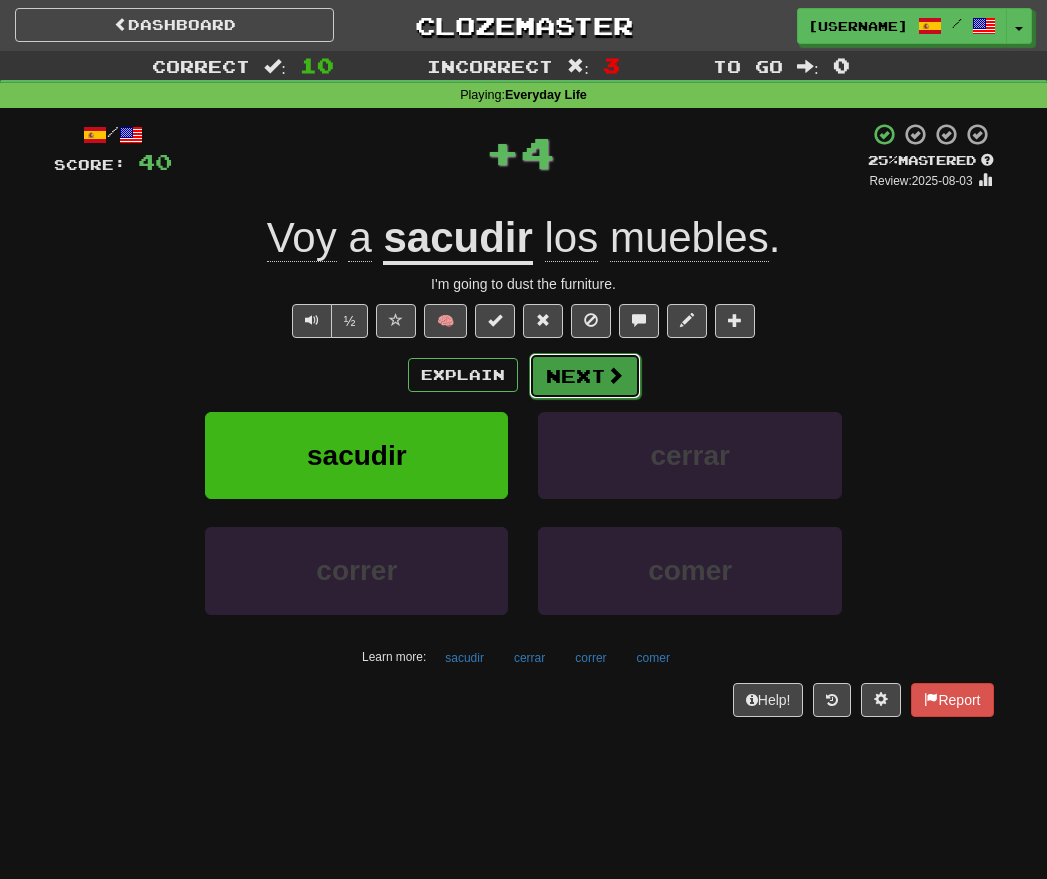 click on "Next" at bounding box center [585, 376] 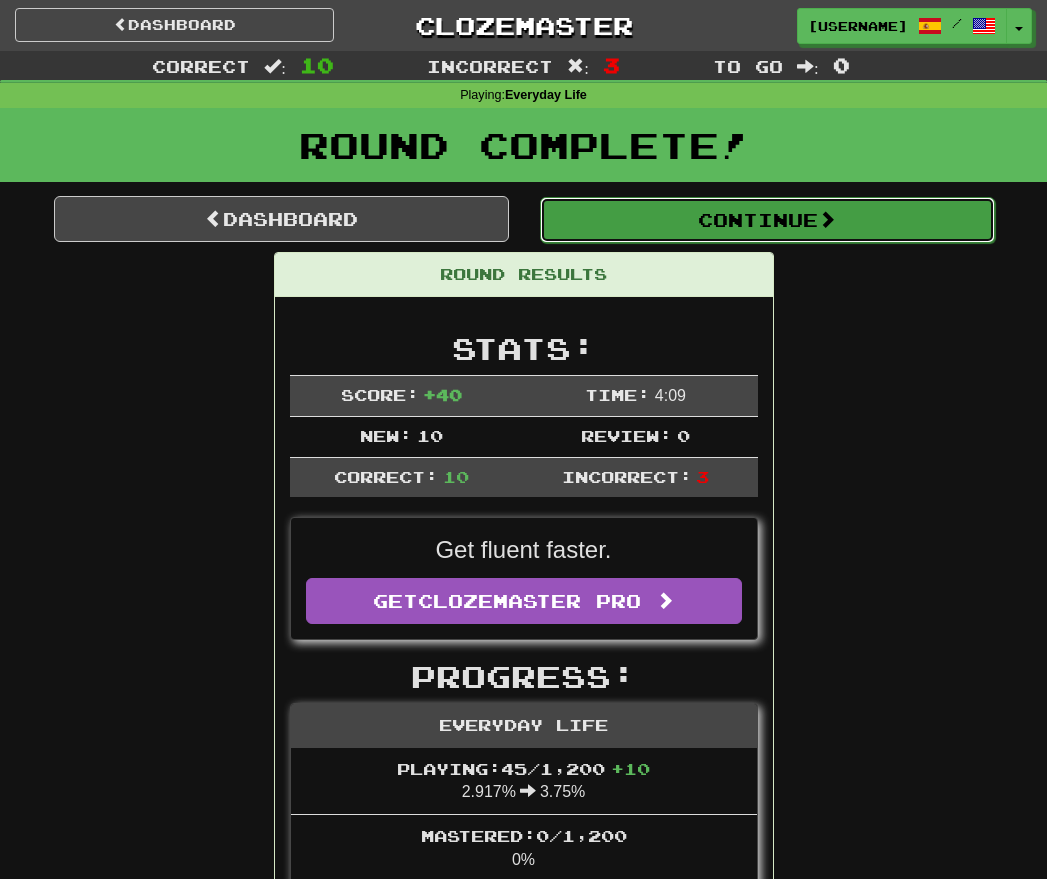 click on "Continue" at bounding box center [767, 220] 